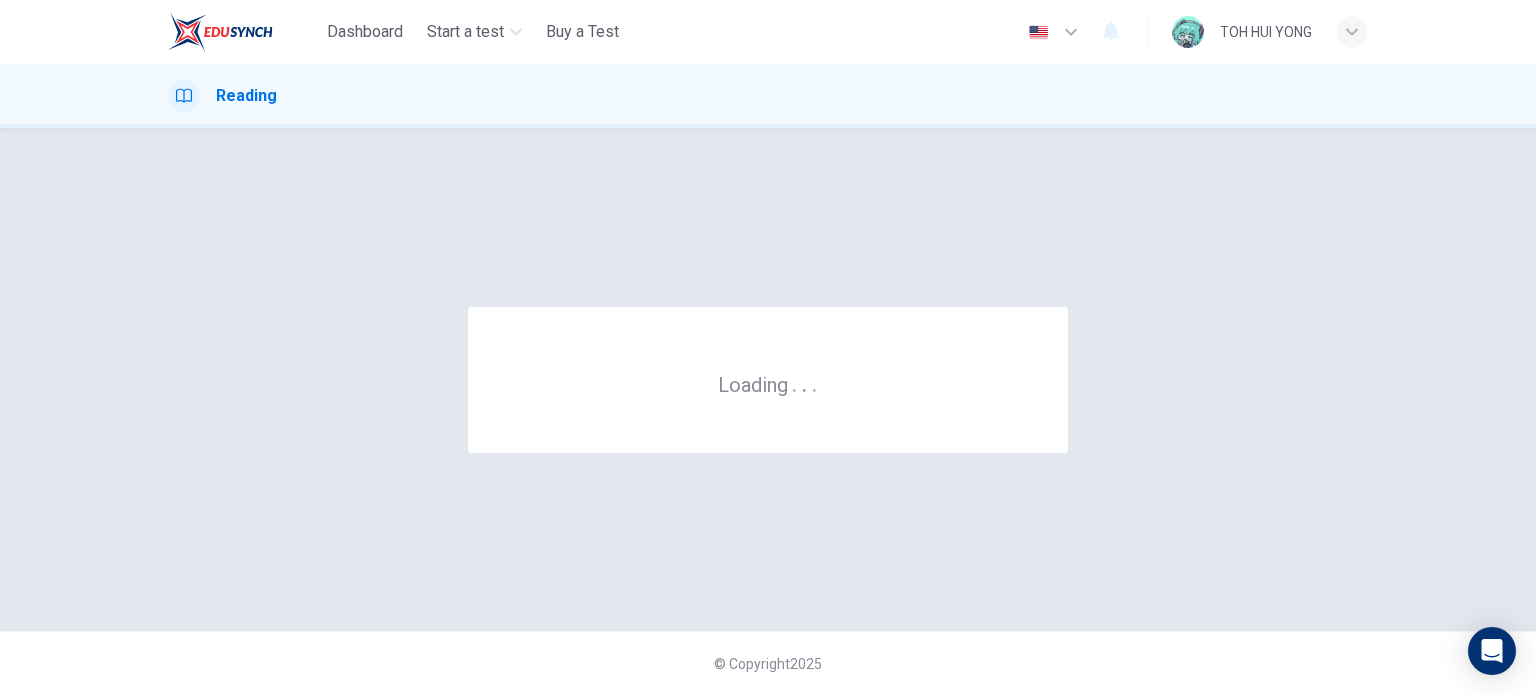 scroll, scrollTop: 0, scrollLeft: 0, axis: both 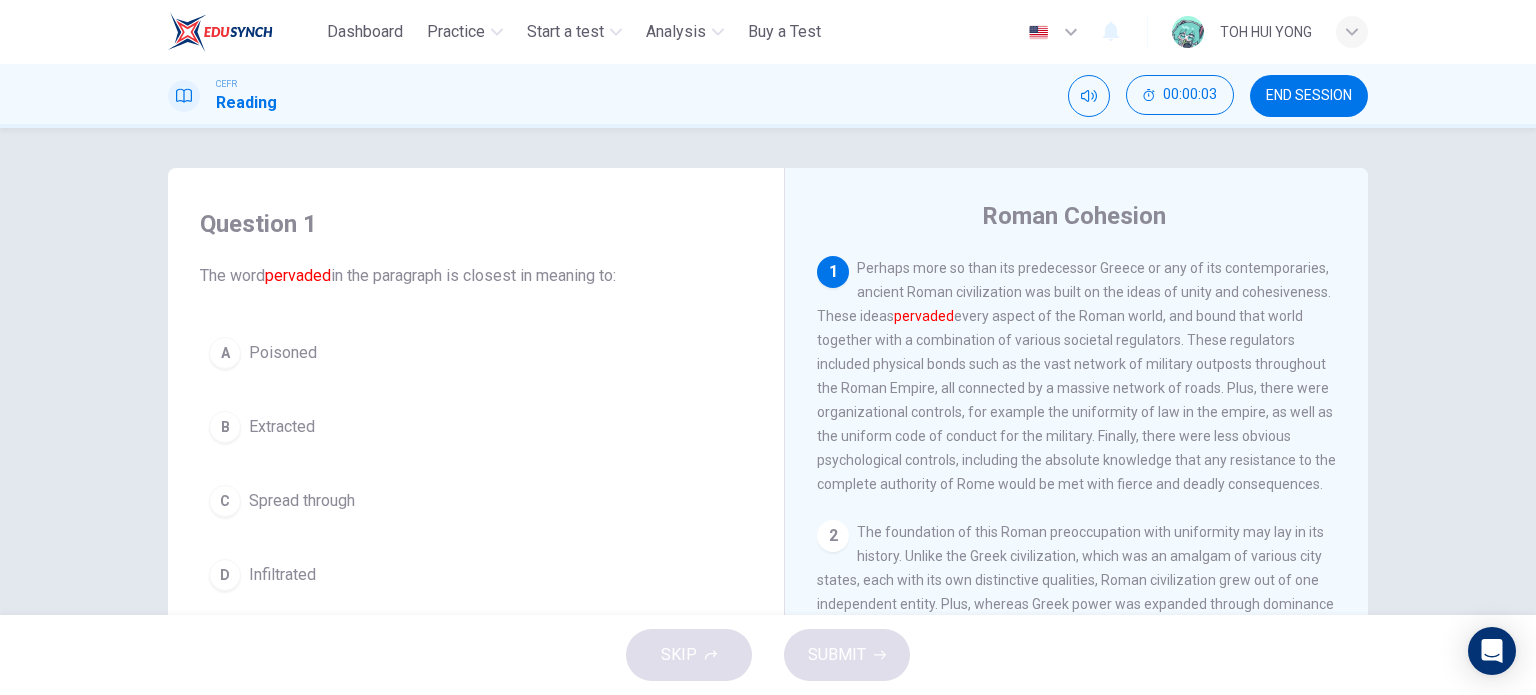 drag, startPoint x: 852, startPoint y: 266, endPoint x: 975, endPoint y: 385, distance: 171.14322 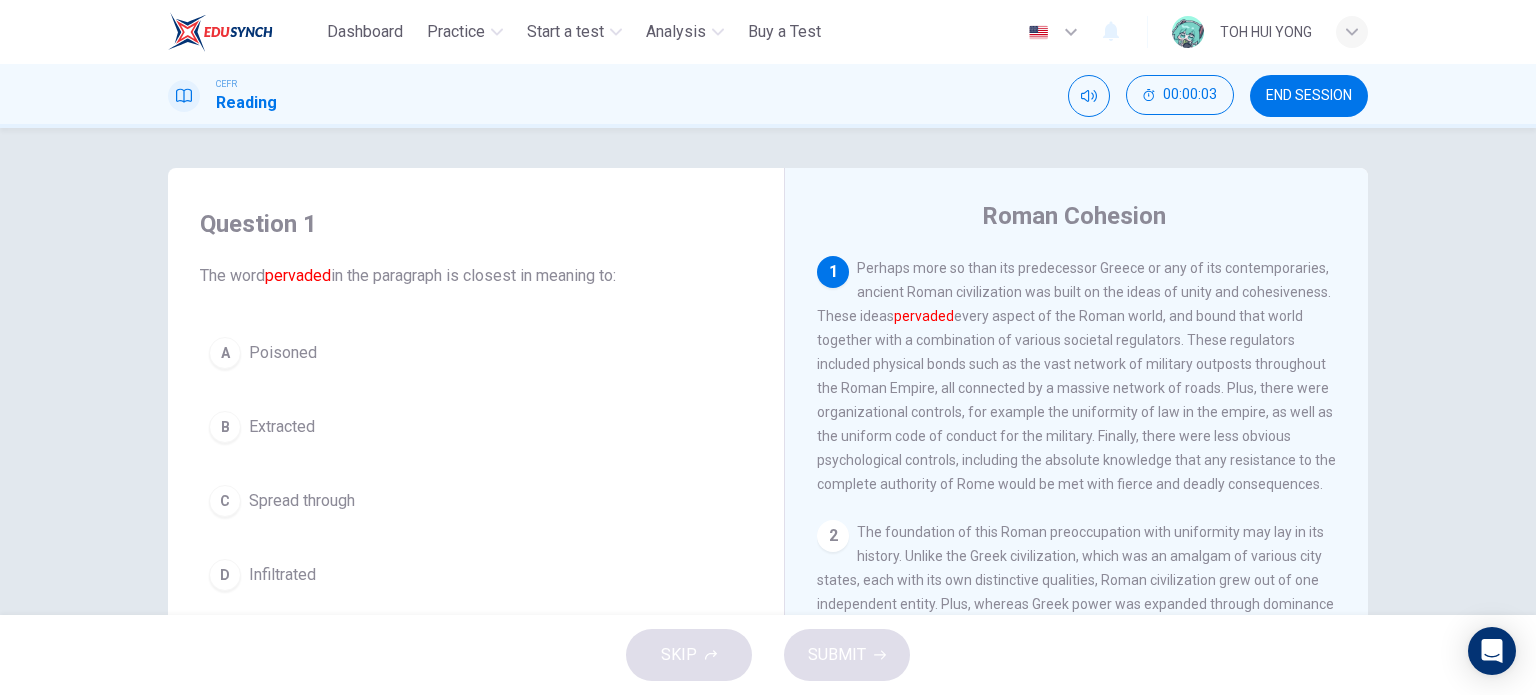 click on "Perhaps more so than its predecessor Greece or any of its contemporaries, ancient Roman civilization was built on the ideas of unity and cohesiveness. These ideas pervaded every aspect of the Roman world, and bound that world together with a combination of various societal regulators. These regulators included physical bonds such as the vast network of military outposts throughout the Roman Empire, all connected by a massive network of roads. Plus, there were organizational controls, for example the uniformity of law in the empire, as well as the uniform code of conduct for the military. Finally, there were less obvious psychological controls, including the absolute knowledge that any resistance to the complete authority of Rome would be met with fierce and deadly consequences." at bounding box center [1076, 376] 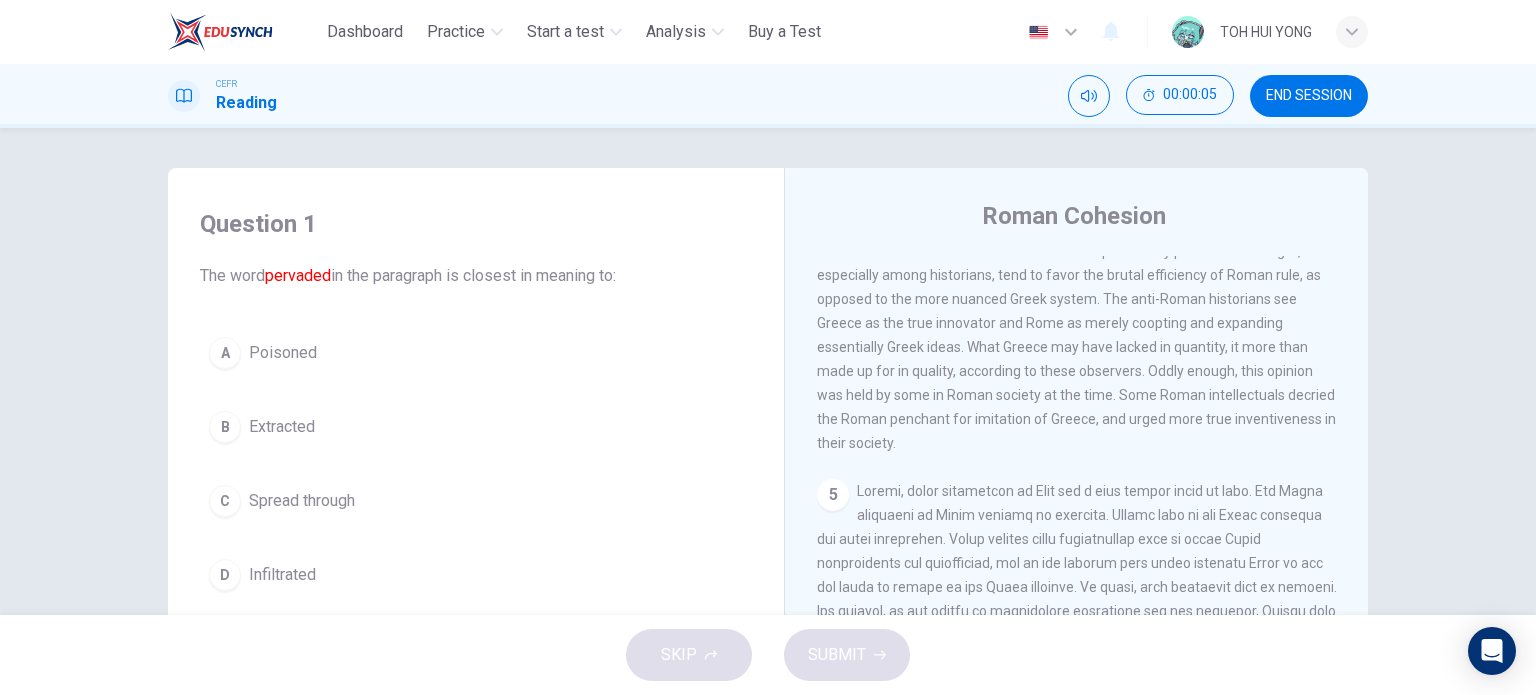 scroll, scrollTop: 976, scrollLeft: 0, axis: vertical 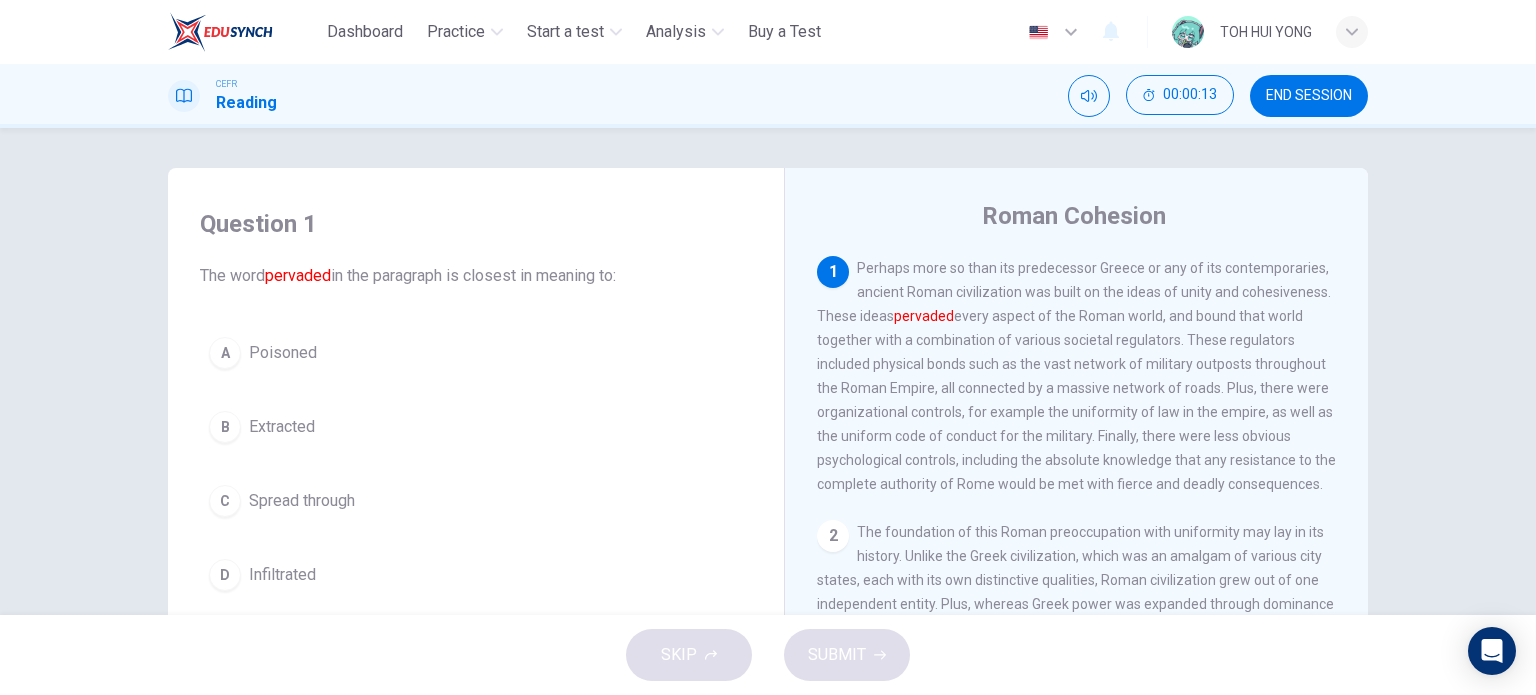 drag, startPoint x: 852, startPoint y: 267, endPoint x: 897, endPoint y: 305, distance: 58.898216 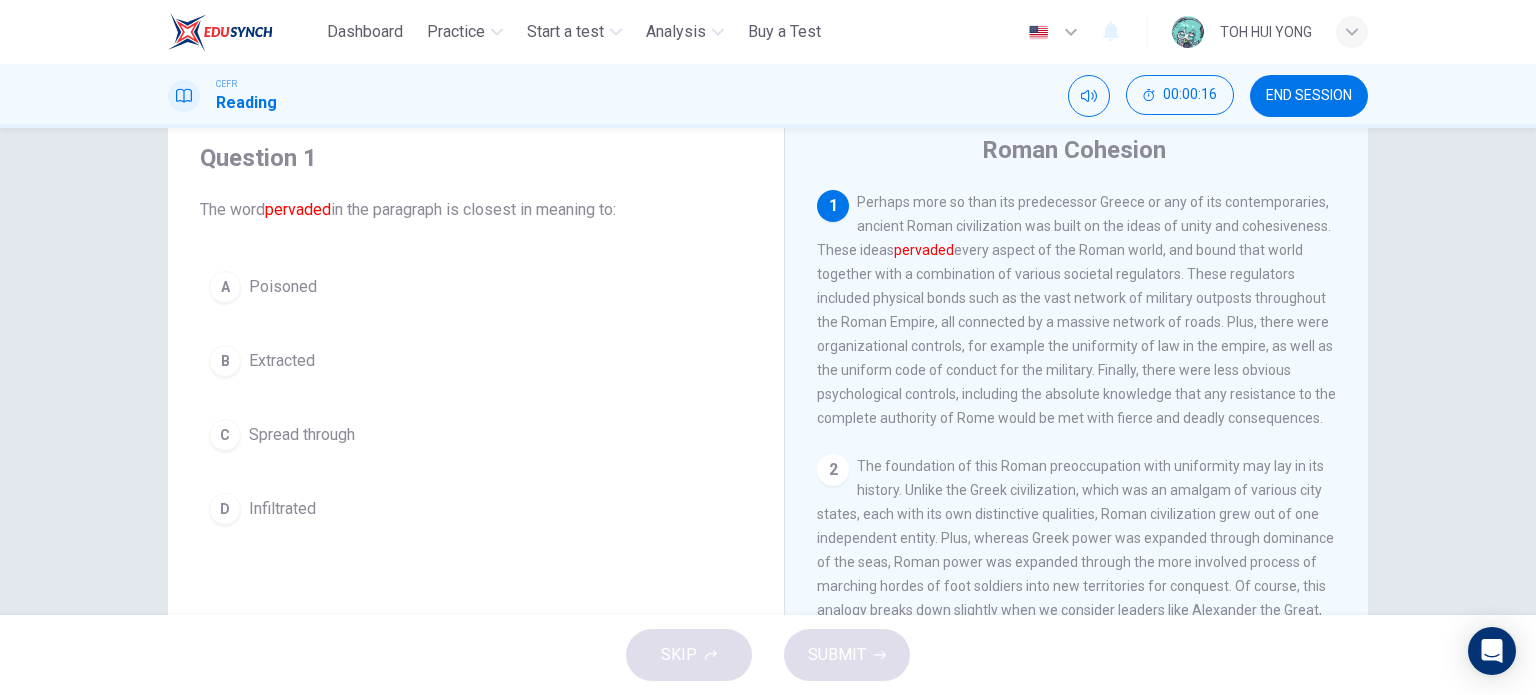 scroll, scrollTop: 0, scrollLeft: 0, axis: both 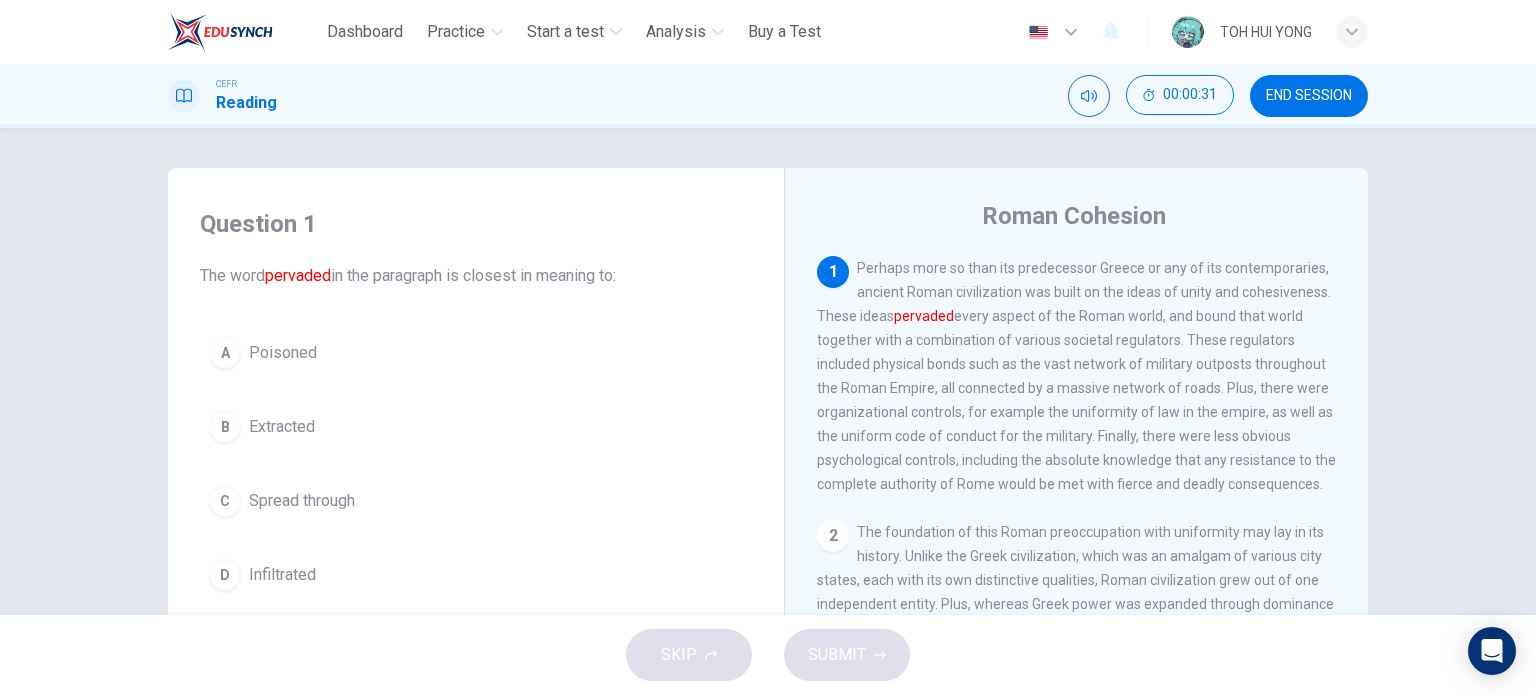 drag, startPoint x: 858, startPoint y: 272, endPoint x: 1077, endPoint y: 381, distance: 244.62625 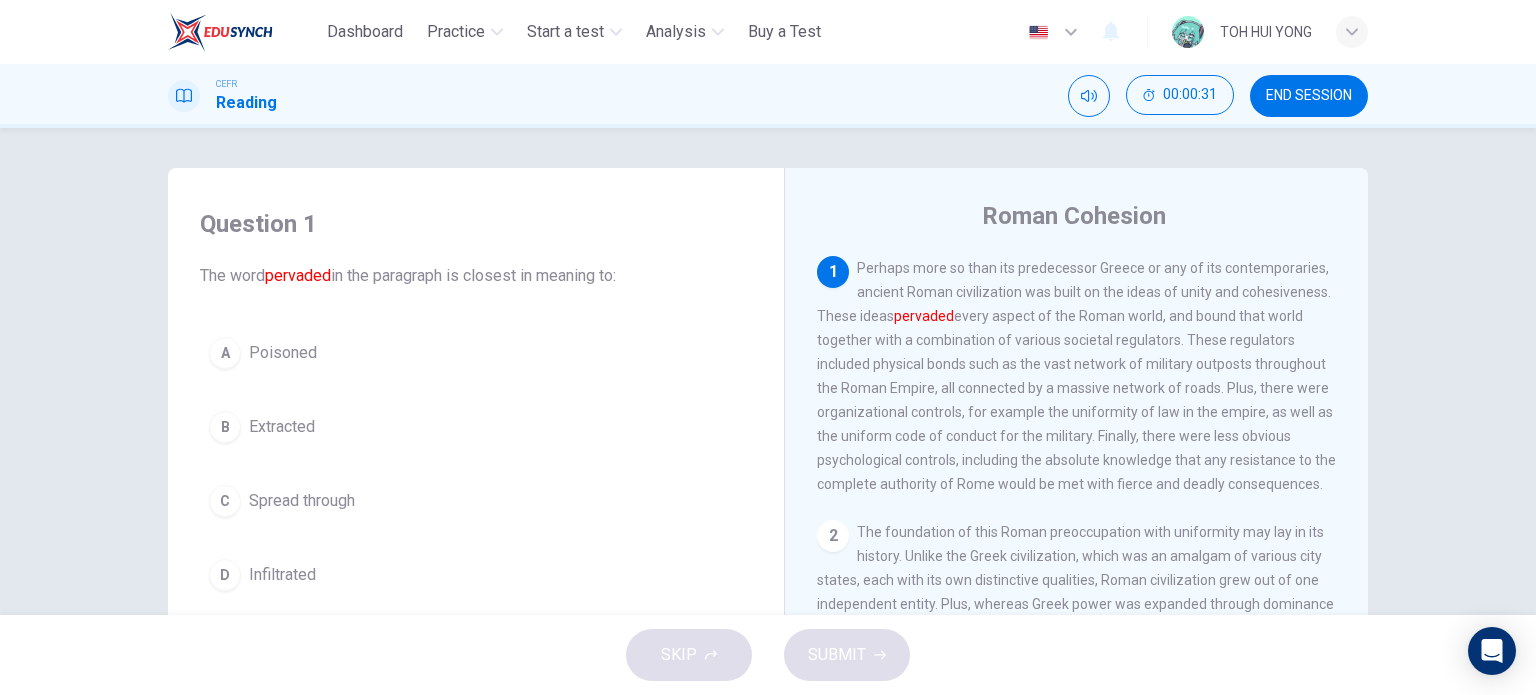 click on "Perhaps more so than its predecessor Greece or any of its contemporaries, ancient Roman civilization was built on the ideas of unity and cohesiveness. These ideas  pervaded  every aspect of the Roman world, and bound that world together with a combination of various societal regulators. These regulators included physical bonds such as the vast network of military outposts throughout the Roman Empire, all connected by a massive network of roads. Plus, there were organizational controls, for example the uniformity of law in the empire, as well as the uniform code of conduct for the military. Finally, there were less obvious psychological controls, including the absolute knowledge that any resistance to the complete authority of Rome would be met with fierce and deadly consequences." at bounding box center (1076, 376) 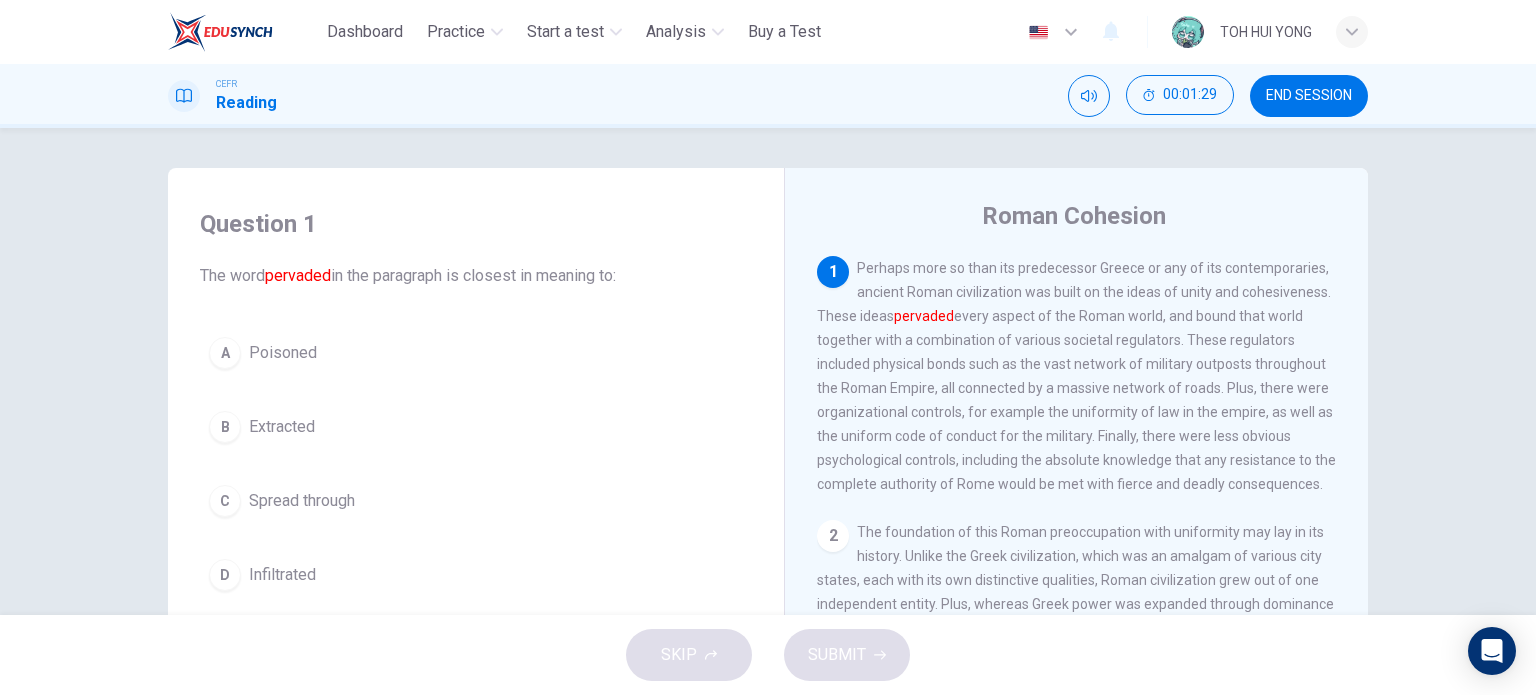 click on "1 Perhaps more so than its predecessor Greece or any of its contemporaries, ancient Roman civilization was built on the ideas of unity and cohesiveness. These ideas  pervaded  every aspect of the Roman world, and bound that world together with a combination of various societal regulators. These regulators included physical bonds such as the vast network of military outposts throughout the Roman Empire, all connected by a massive network of roads. Plus, there were organizational controls, for example the uniformity of law in the empire, as well as the uniform code of conduct for the military. Finally, there were less obvious psychological controls, including the absolute knowledge that any resistance to the complete authority of Rome would be met with fierce and deadly consequences." at bounding box center [1077, 376] 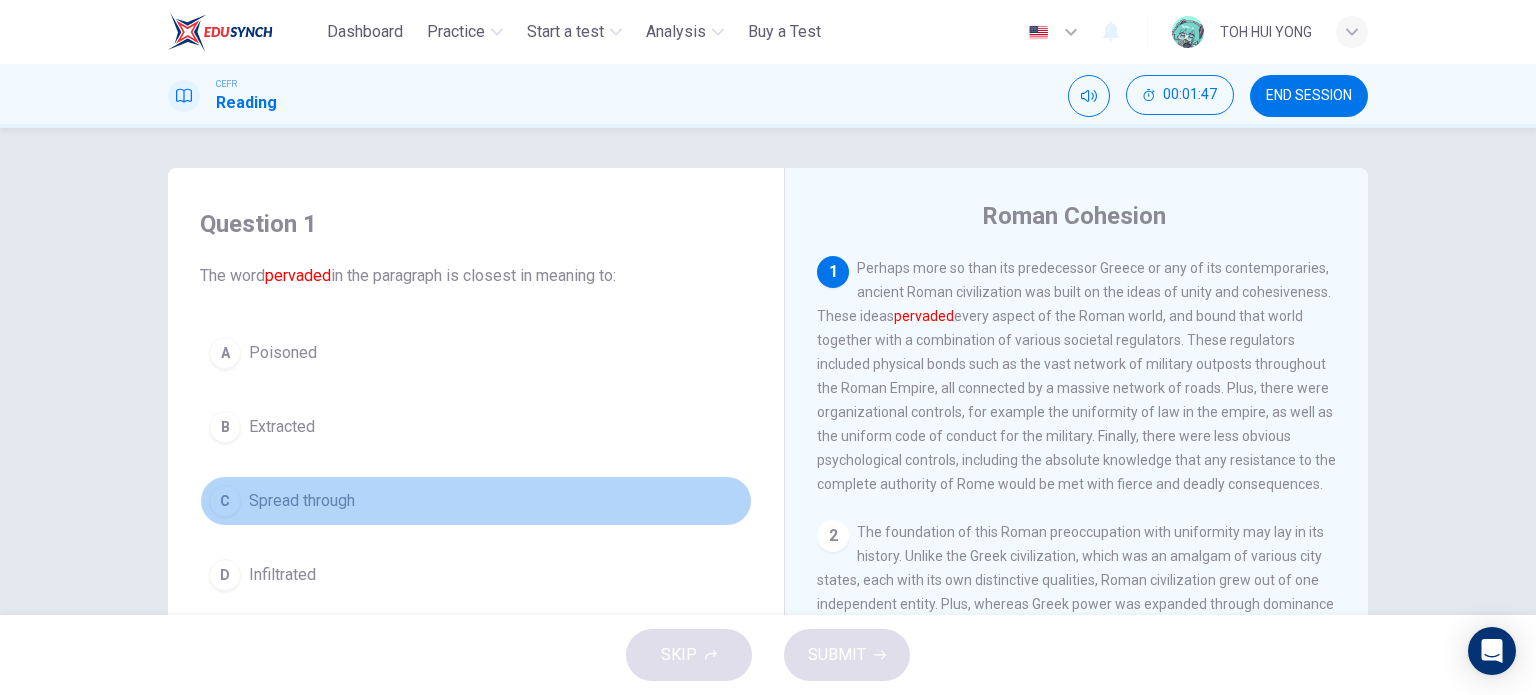 click on "Spread through" at bounding box center [302, 501] 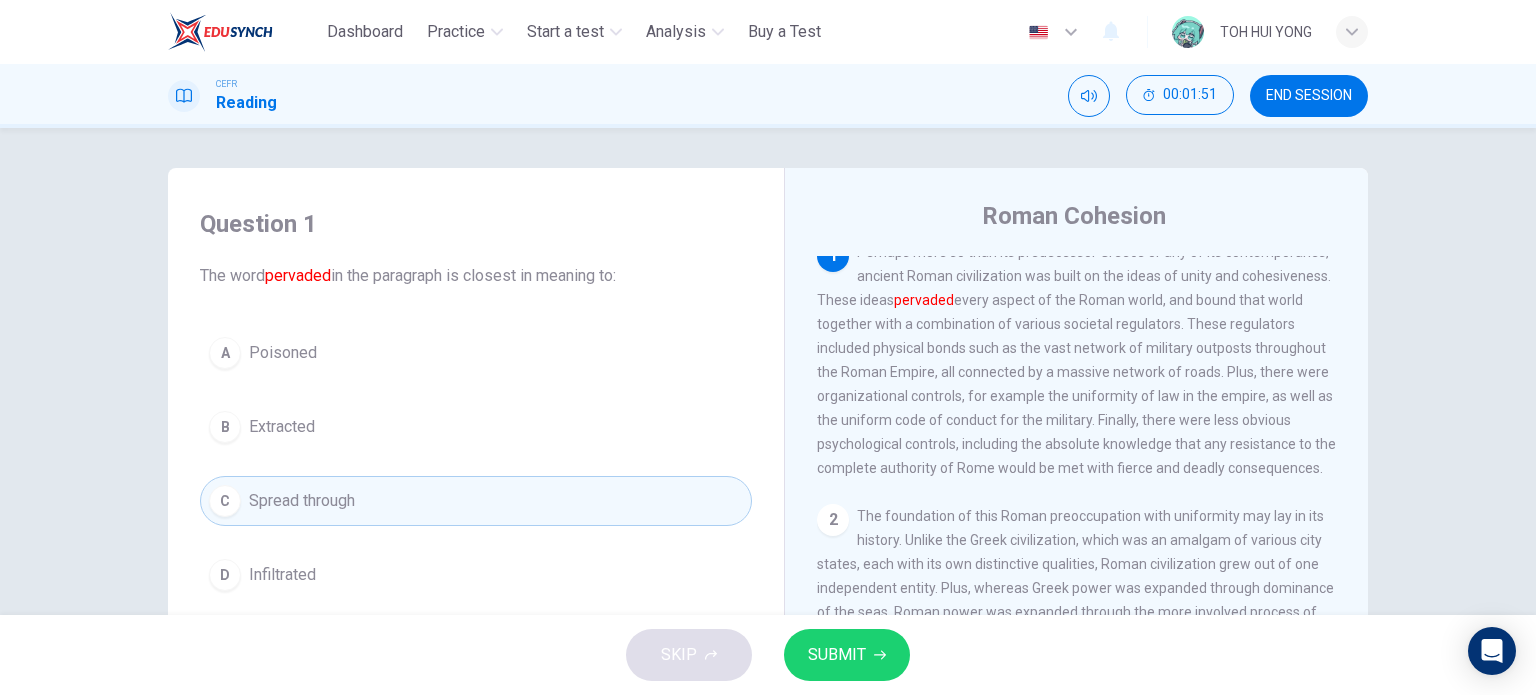 scroll, scrollTop: 0, scrollLeft: 0, axis: both 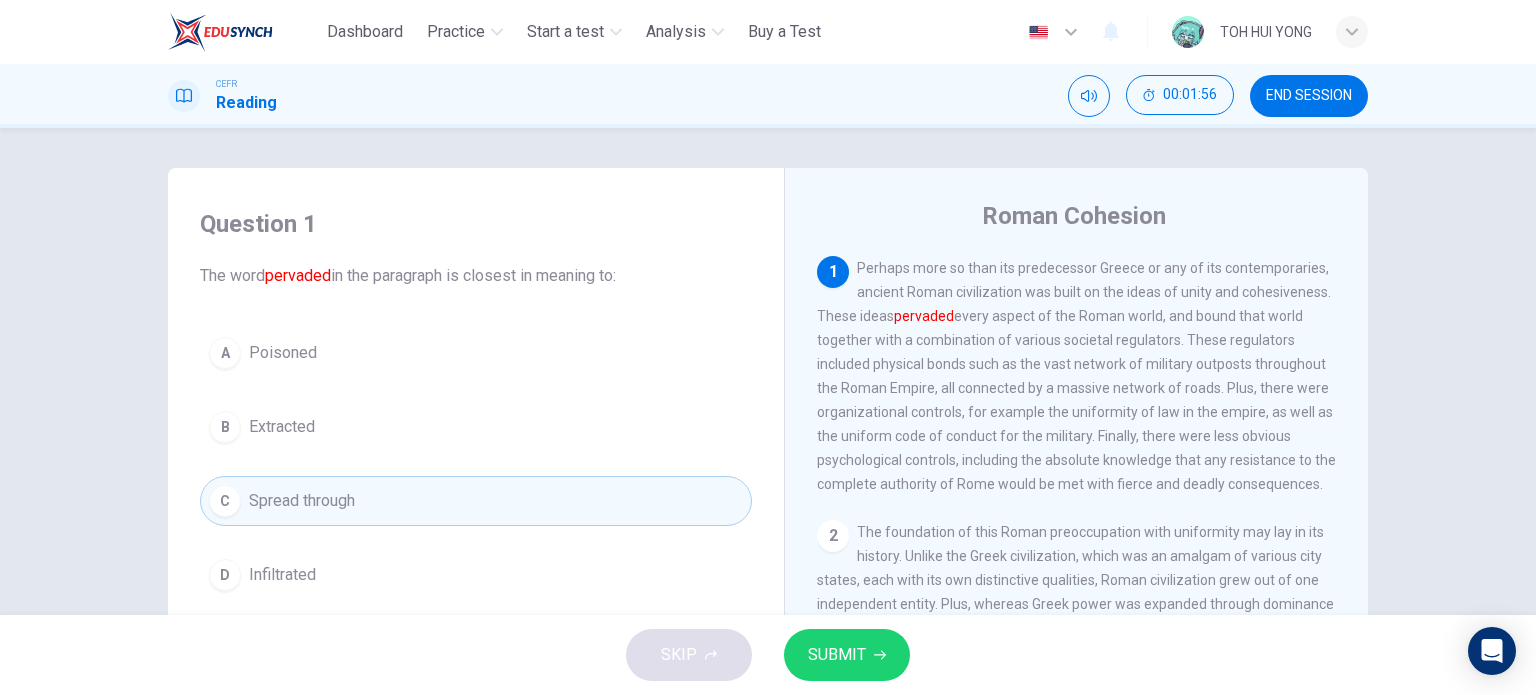 type 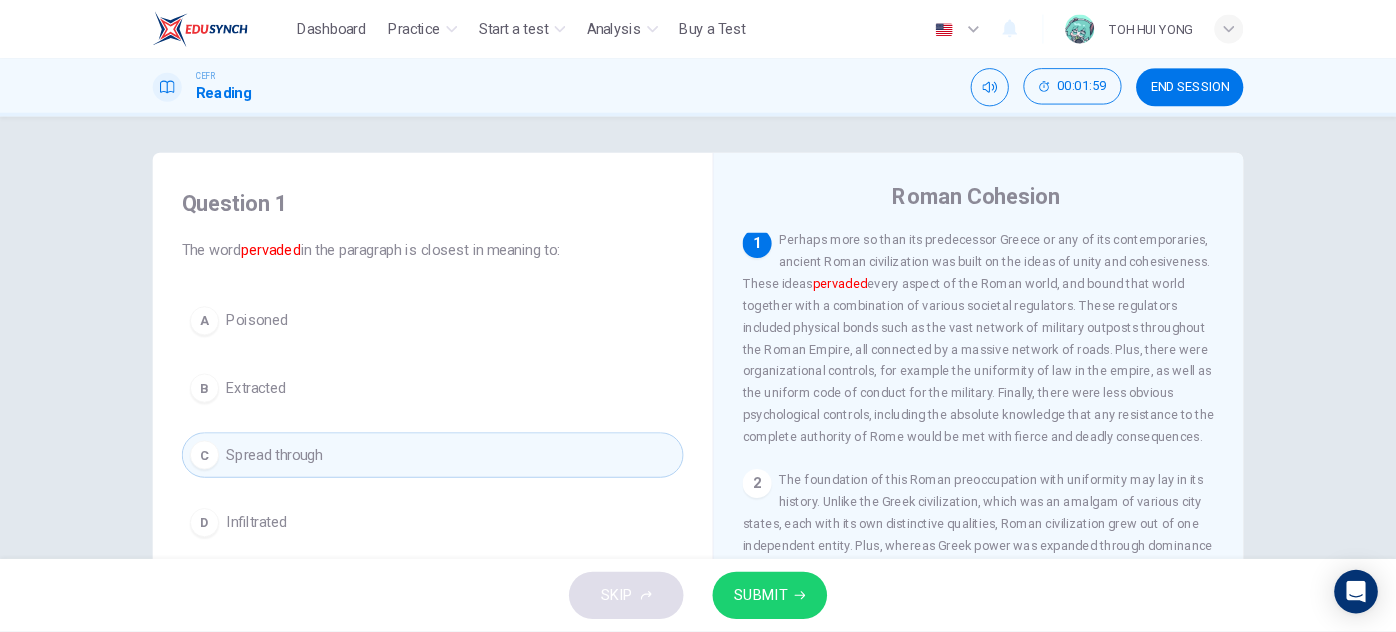 scroll, scrollTop: 0, scrollLeft: 0, axis: both 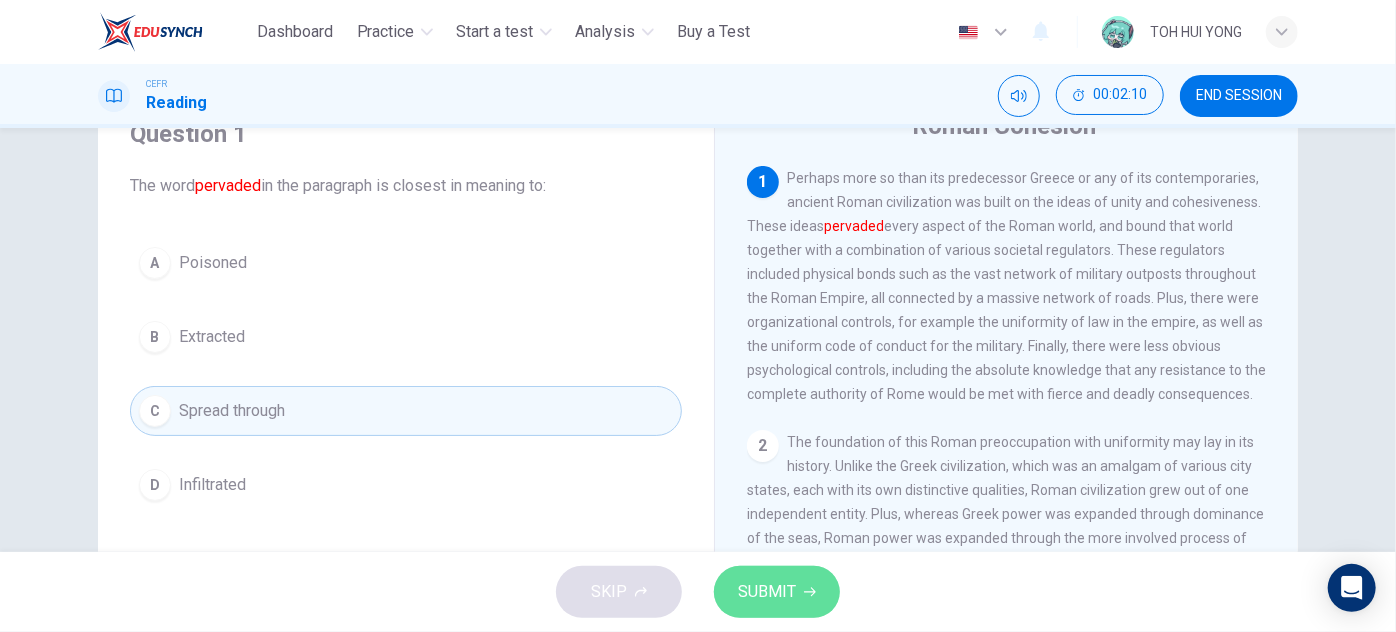 click on "SUBMIT" at bounding box center [767, 592] 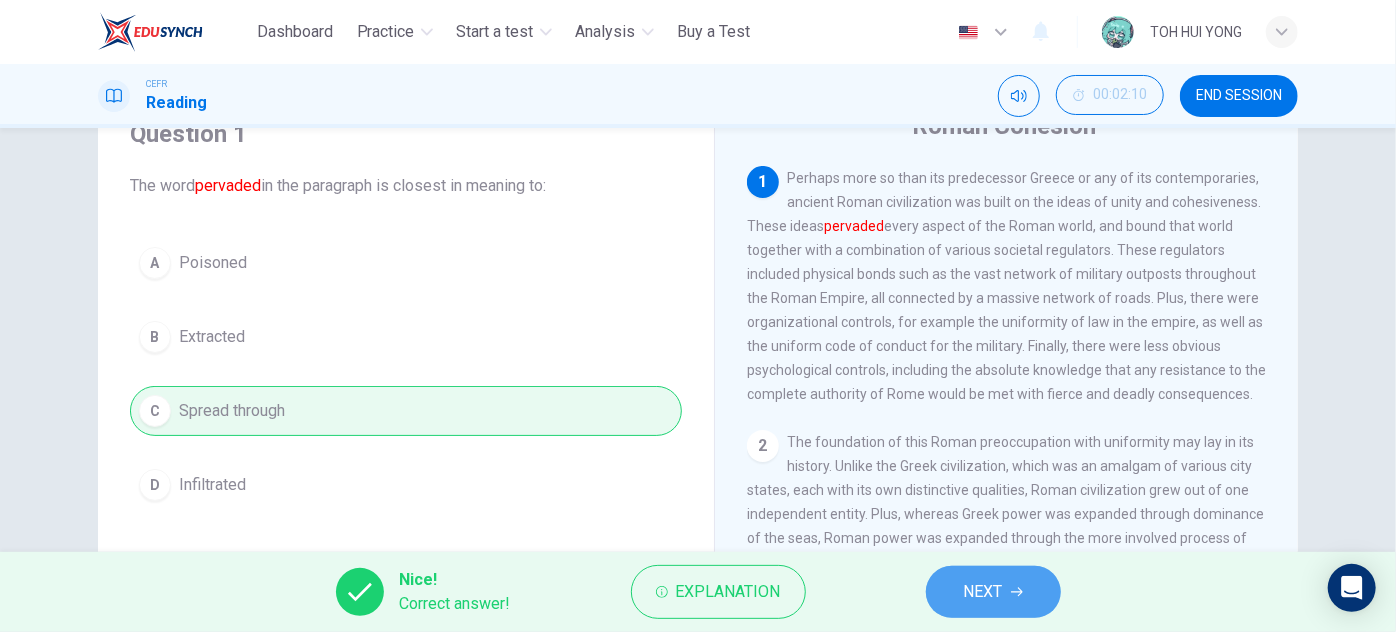 click on "NEXT" at bounding box center [983, 592] 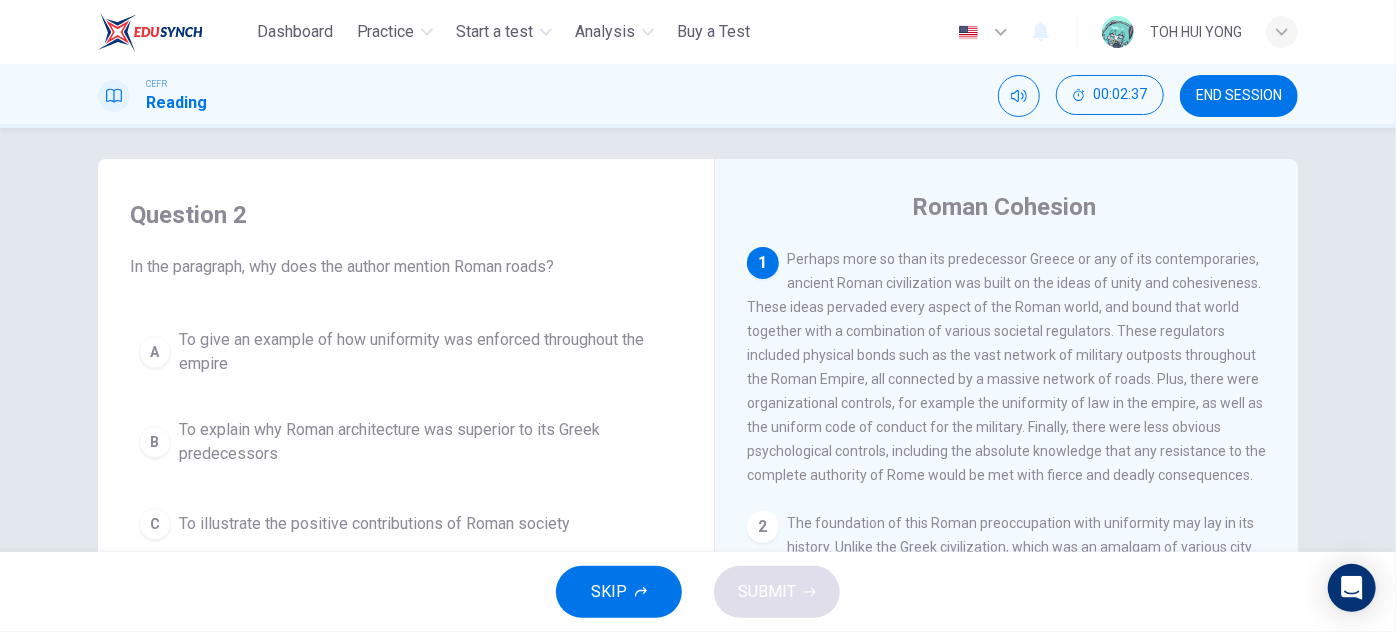 scroll, scrollTop: 0, scrollLeft: 0, axis: both 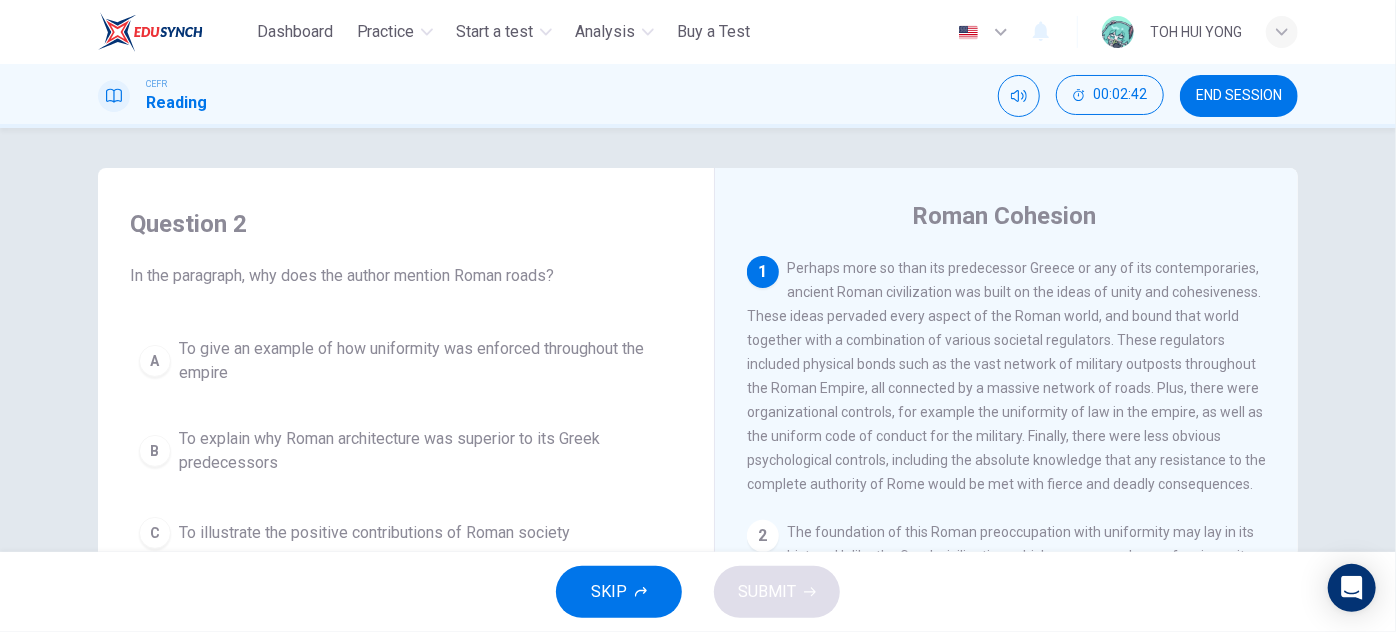 drag, startPoint x: 466, startPoint y: 274, endPoint x: 485, endPoint y: 274, distance: 19 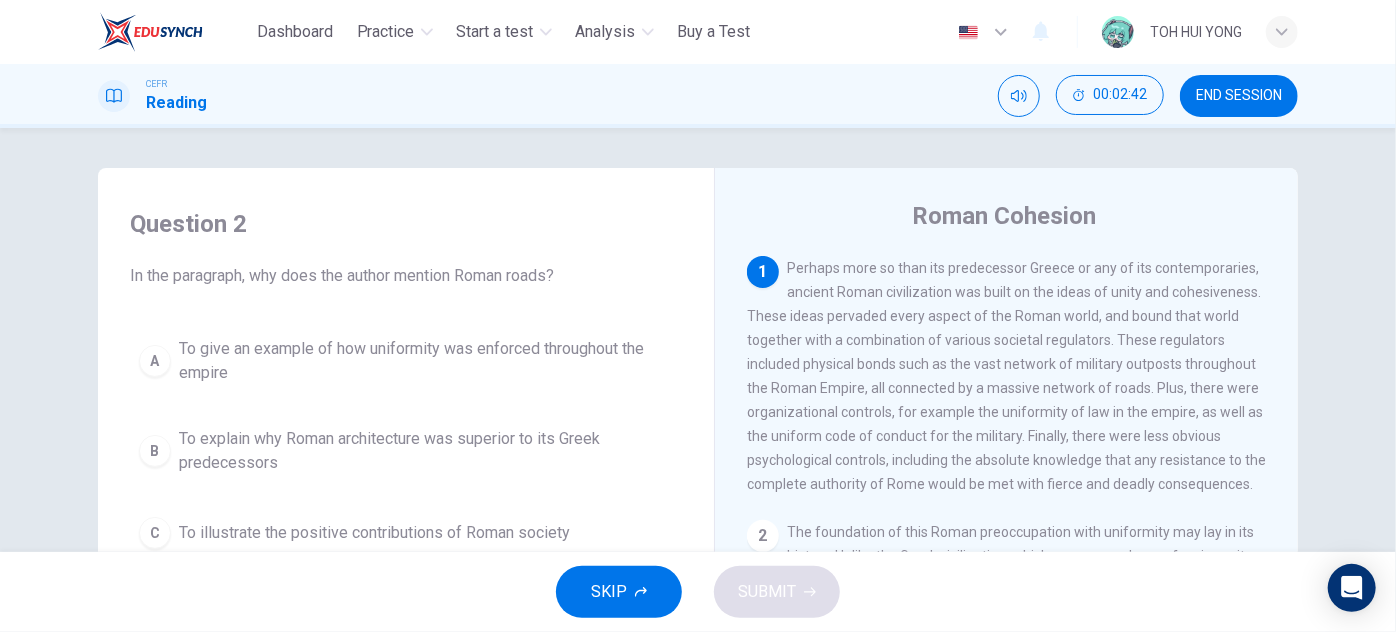 click on "In the paragraph, why does the author mention Roman roads?" at bounding box center (406, 276) 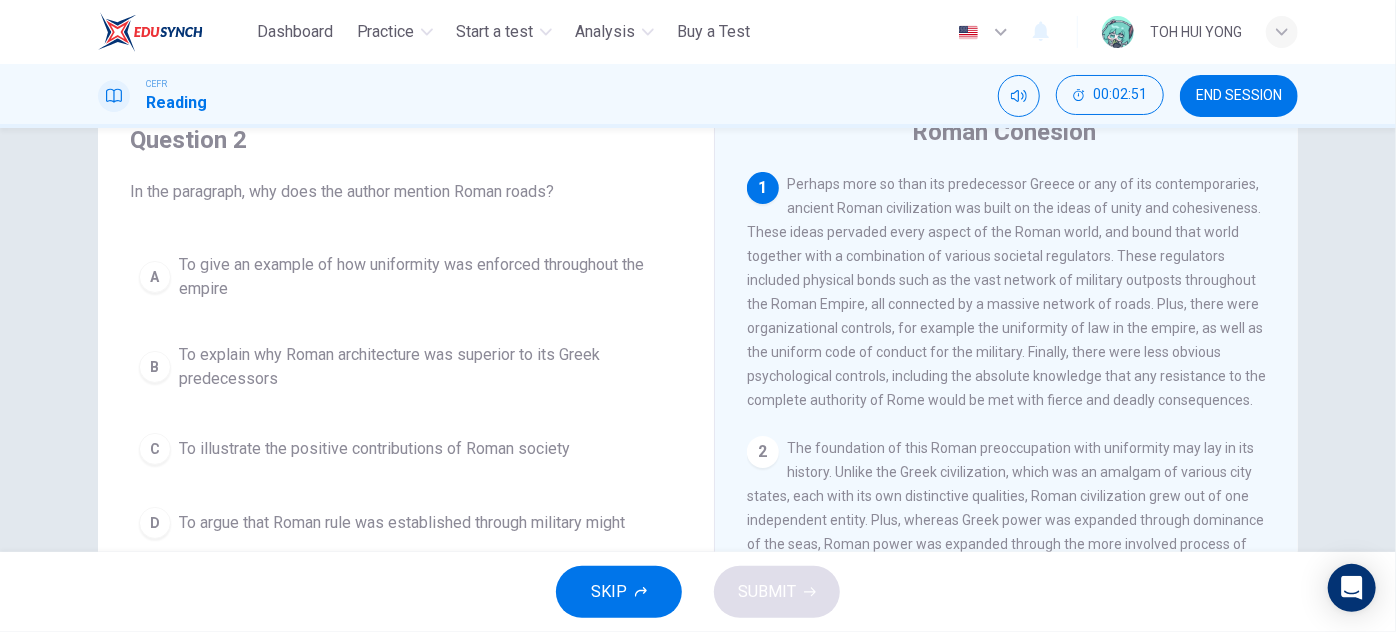 scroll, scrollTop: 90, scrollLeft: 0, axis: vertical 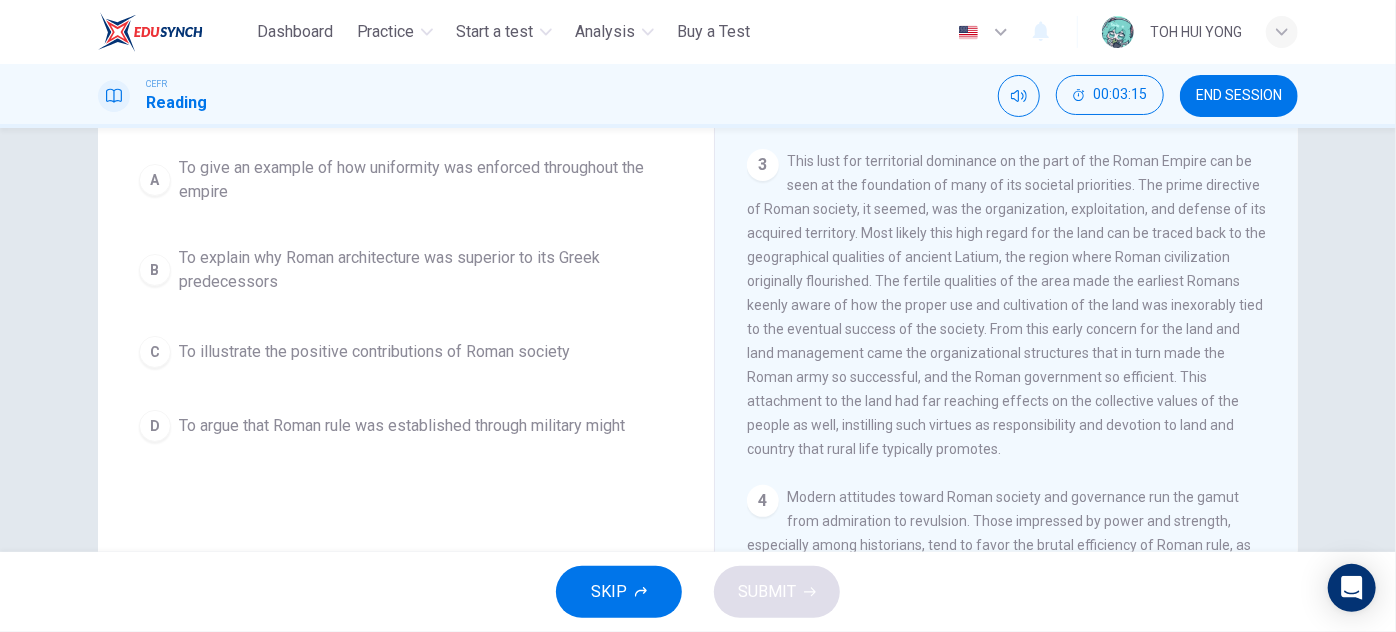 drag, startPoint x: 861, startPoint y: 201, endPoint x: 893, endPoint y: 259, distance: 66.24198 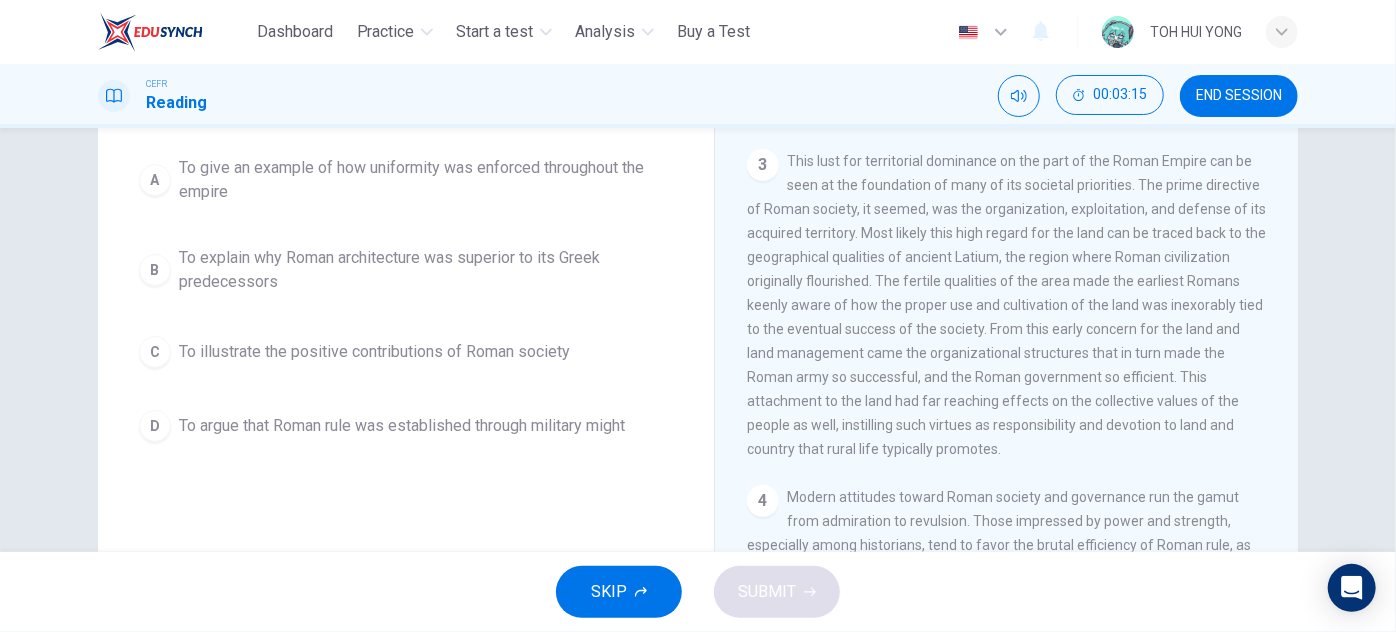 click on "This lust for territorial dominance on the part of the Roman Empire can be seen at the foundation of many of its societal priorities. The prime directive of Roman society, it seemed, was the organization, exploitation, and defense of its acquired territory. Most likely this high regard for the land can be traced back to the geographical qualities of ancient Latium, the region where Roman civilization originally flourished. The fertile qualities of the area made the earliest Romans keenly aware of how the proper use and cultivation of the land was inexorably tied to the eventual success of the society. From this early concern for the land and land management came the organizational structures that in turn made the Roman army so successful, and the Roman government so efficient. This attachment to the land had far reaching effects on the collective values of the people as well, instilling such virtues as responsibility and devotion to land and country that rural life typically promotes." at bounding box center (1006, 305) 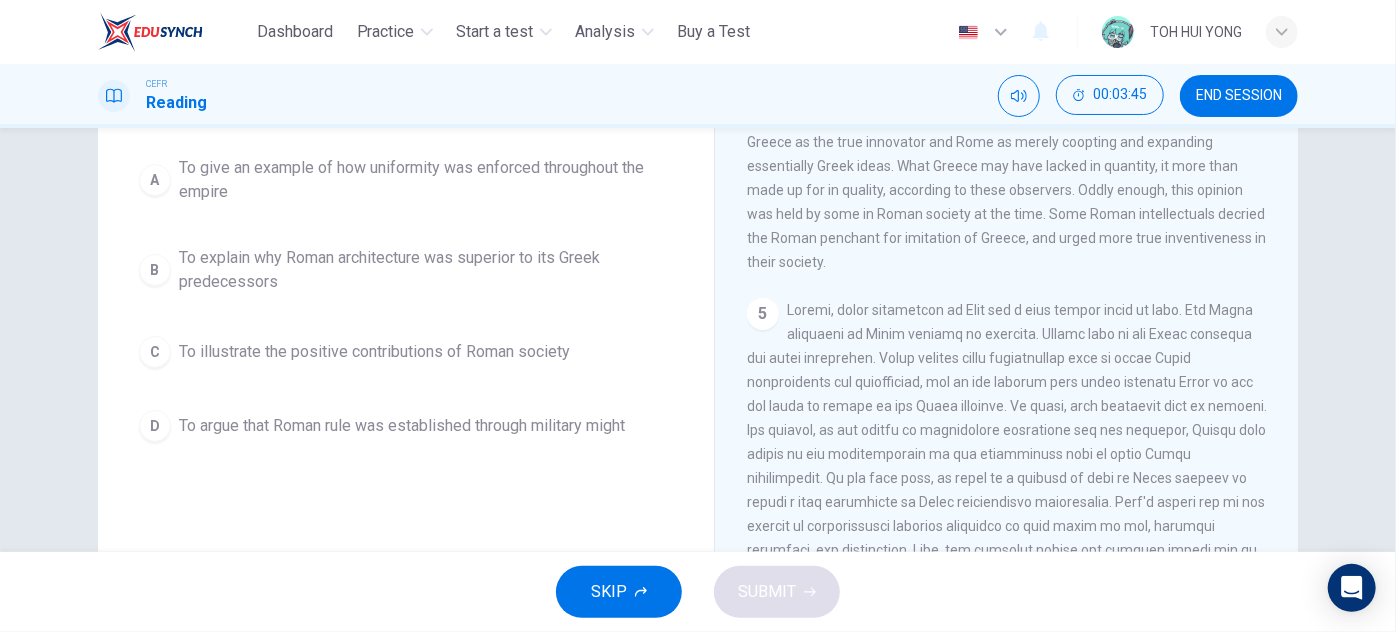 scroll, scrollTop: 971, scrollLeft: 0, axis: vertical 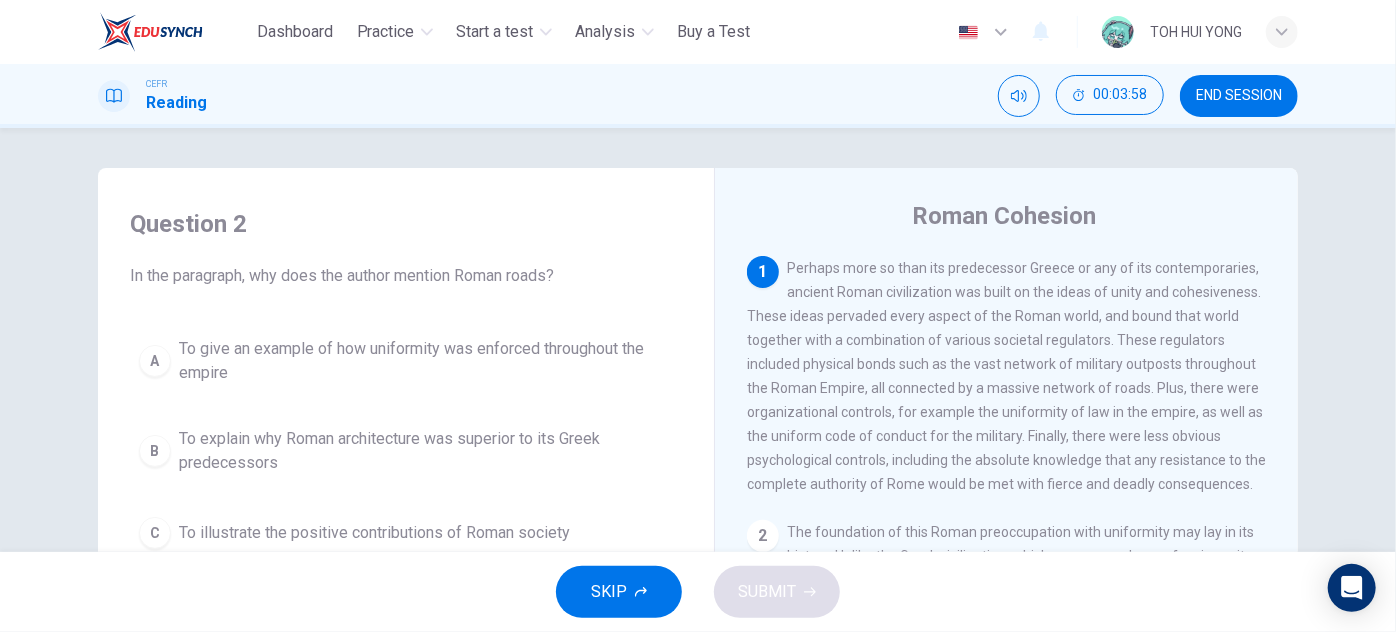 drag, startPoint x: 810, startPoint y: 298, endPoint x: 888, endPoint y: 393, distance: 122.91867 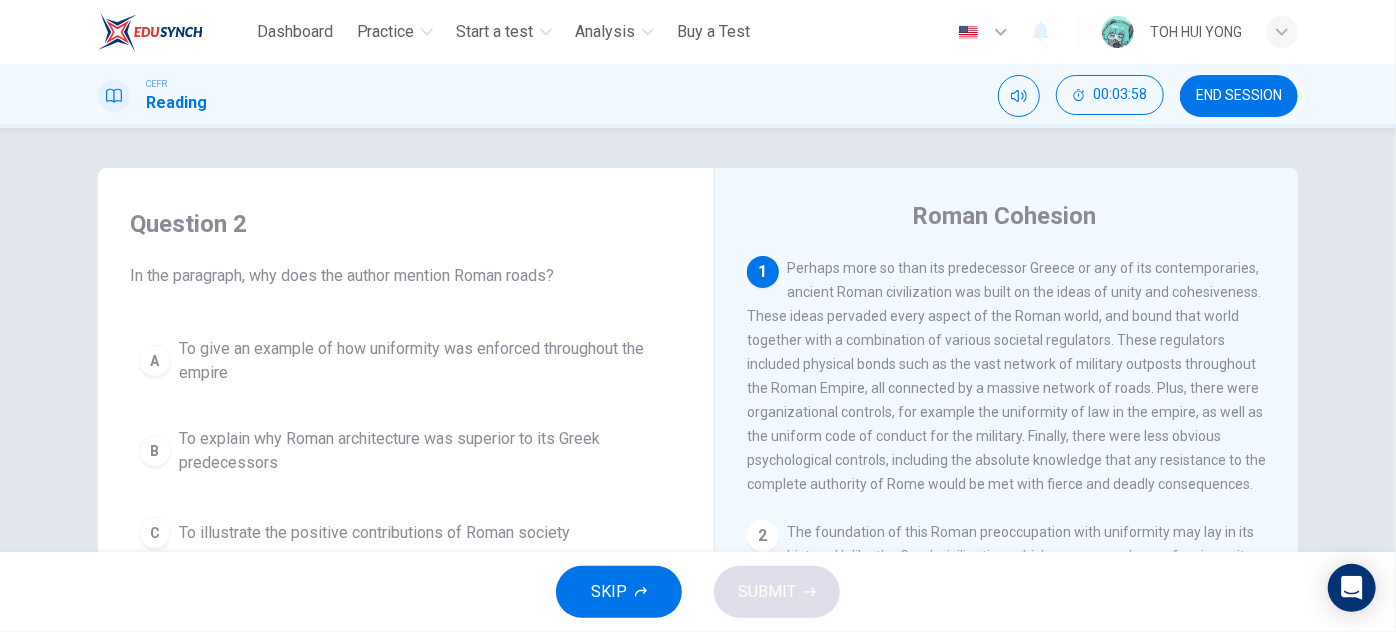 click on "Perhaps more so than its predecessor Greece or any of its contemporaries, ancient Roman civilization was built on the ideas of unity and cohesiveness. These ideas pervaded every aspect of the Roman world, and bound that world together with a combination of various societal regulators. These regulators included physical bonds such as the vast network of military outposts throughout the Roman Empire, all connected by a massive network of roads. Plus, there were organizational controls, for example the uniformity of law in the empire, as well as the uniform code of conduct for the military. Finally, there were less obvious psychological controls, including the absolute knowledge that any resistance to the complete authority of Rome would be met with fierce and deadly consequences." at bounding box center [1006, 376] 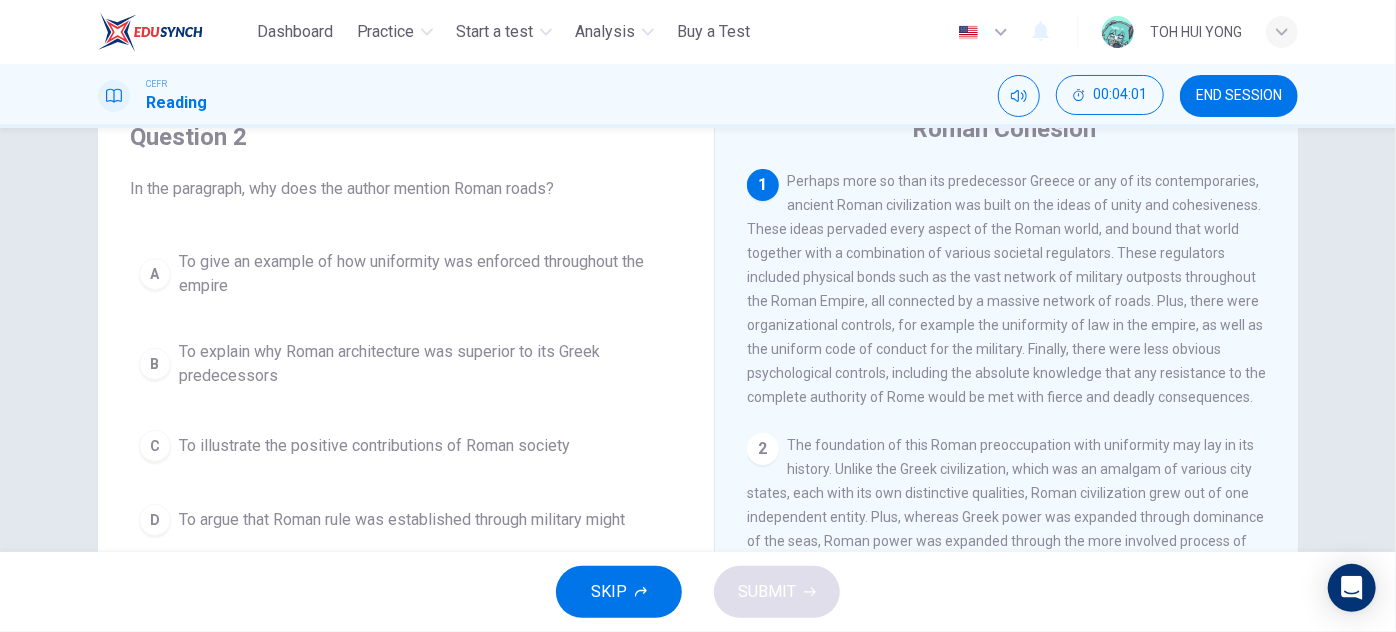 scroll, scrollTop: 90, scrollLeft: 0, axis: vertical 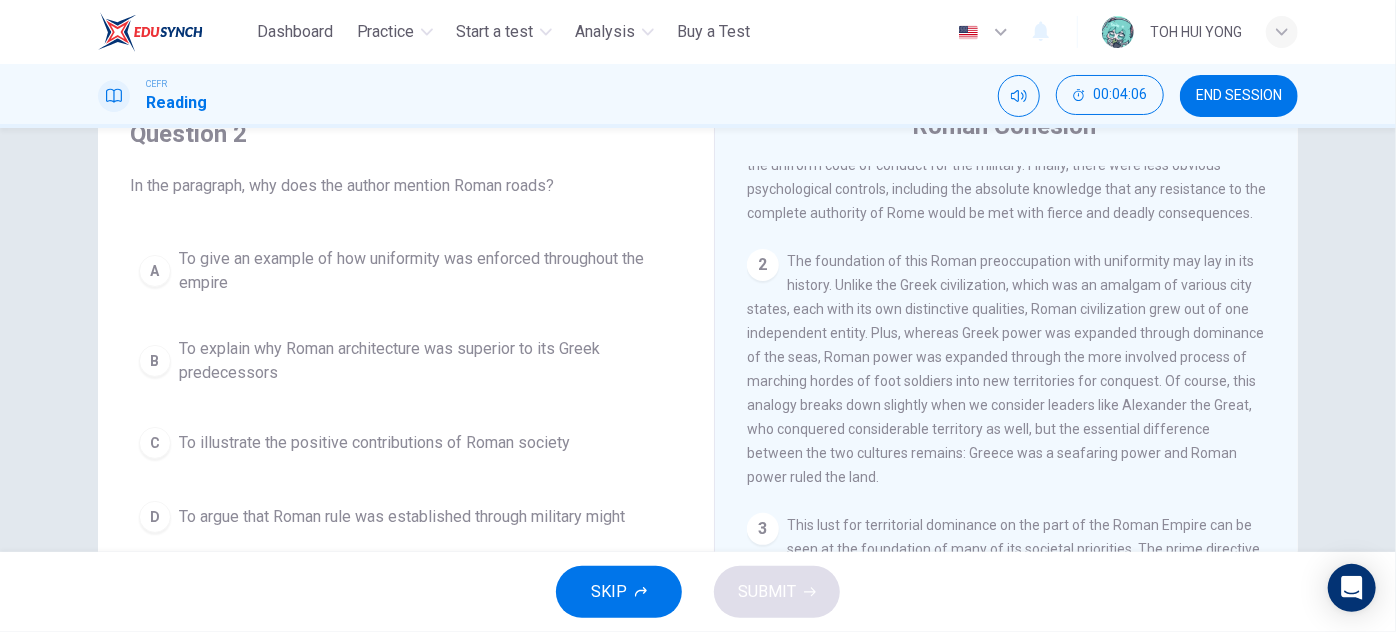 drag, startPoint x: 819, startPoint y: 290, endPoint x: 943, endPoint y: 290, distance: 124 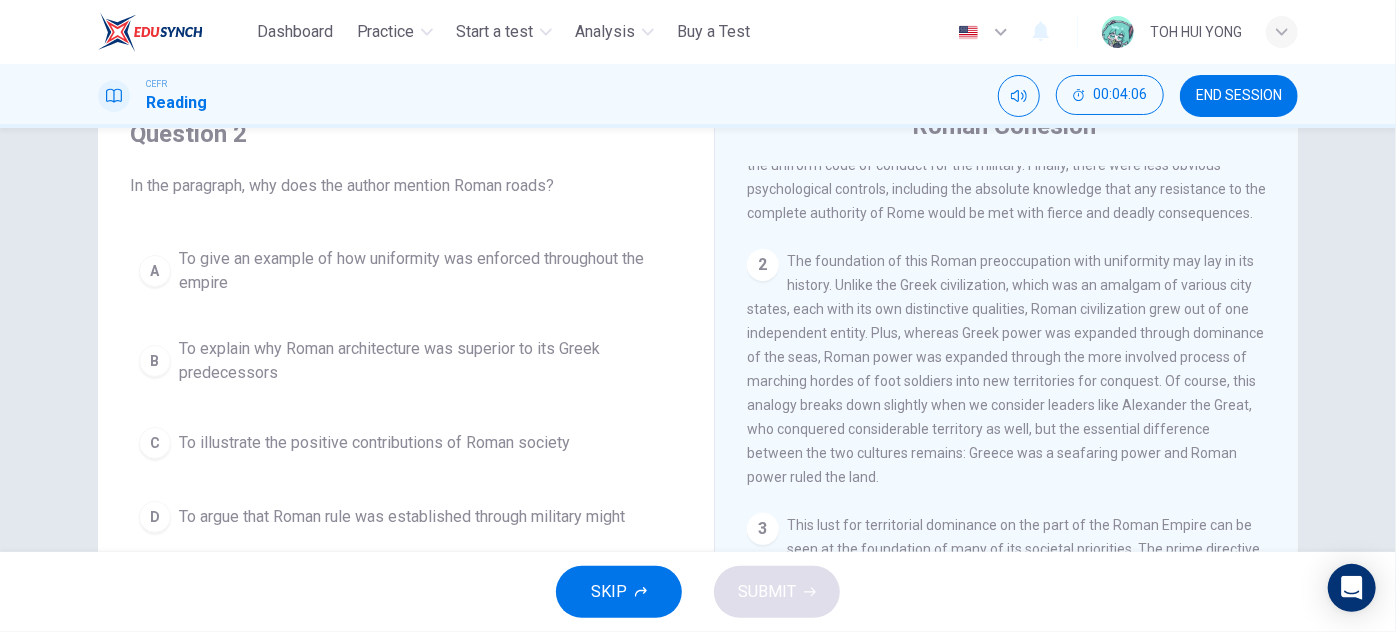 click on "The foundation of this Roman preoccupation with uniformity may lay in its history. Unlike the Greek civilization, which was an amalgam of various city states, each with its own distinctive qualities, Roman civilization grew out of one independent entity. Plus, whereas Greek power was expanded through dominance of the seas, Roman power was expanded through the more involved process of marching hordes of foot soldiers into new territories for conquest. Of course, this analogy breaks down slightly when we consider leaders like Alexander the Great, who conquered considerable territory as well, but the essential difference between the two cultures remains: Greece was a seafaring power and Roman power ruled the land." at bounding box center (1005, 369) 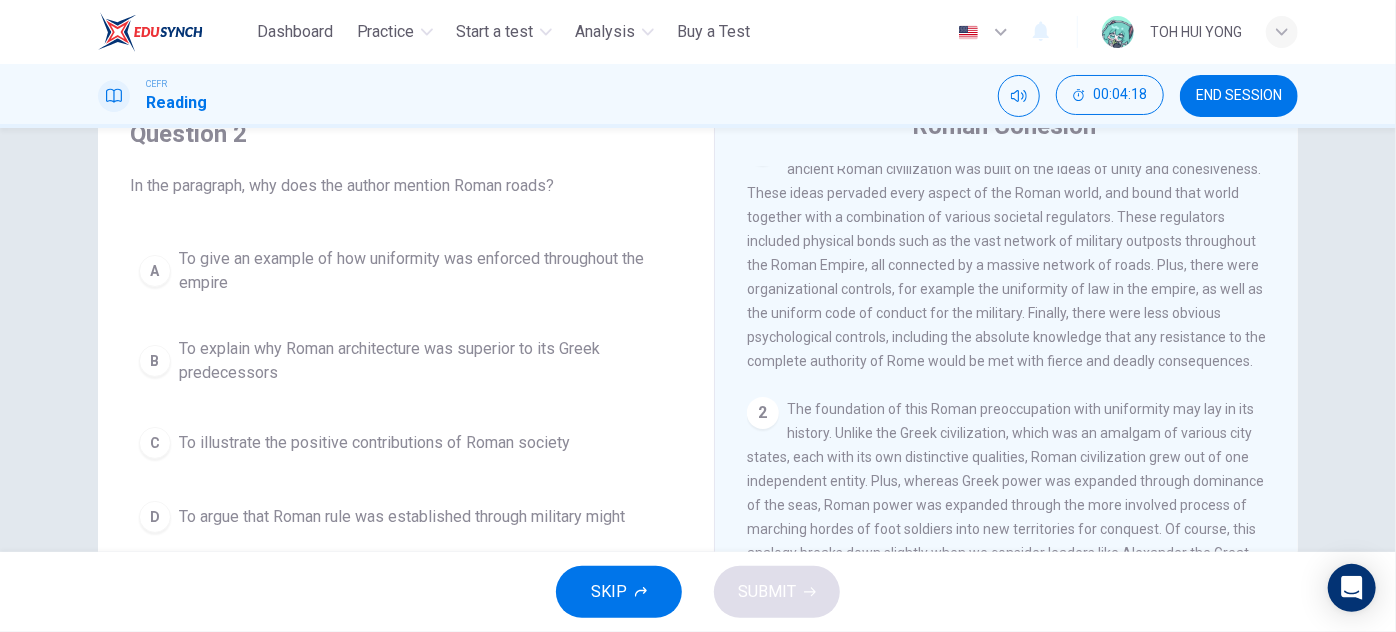 scroll, scrollTop: 0, scrollLeft: 0, axis: both 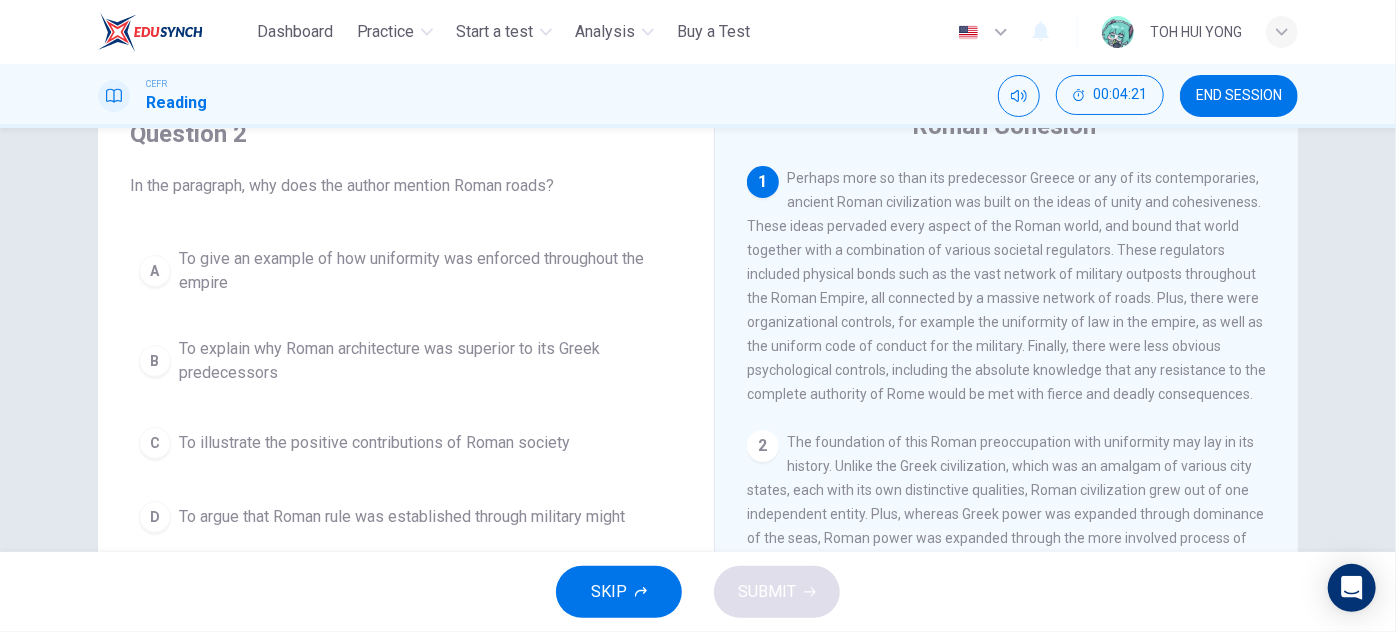 drag, startPoint x: 852, startPoint y: 205, endPoint x: 858, endPoint y: 244, distance: 39.45884 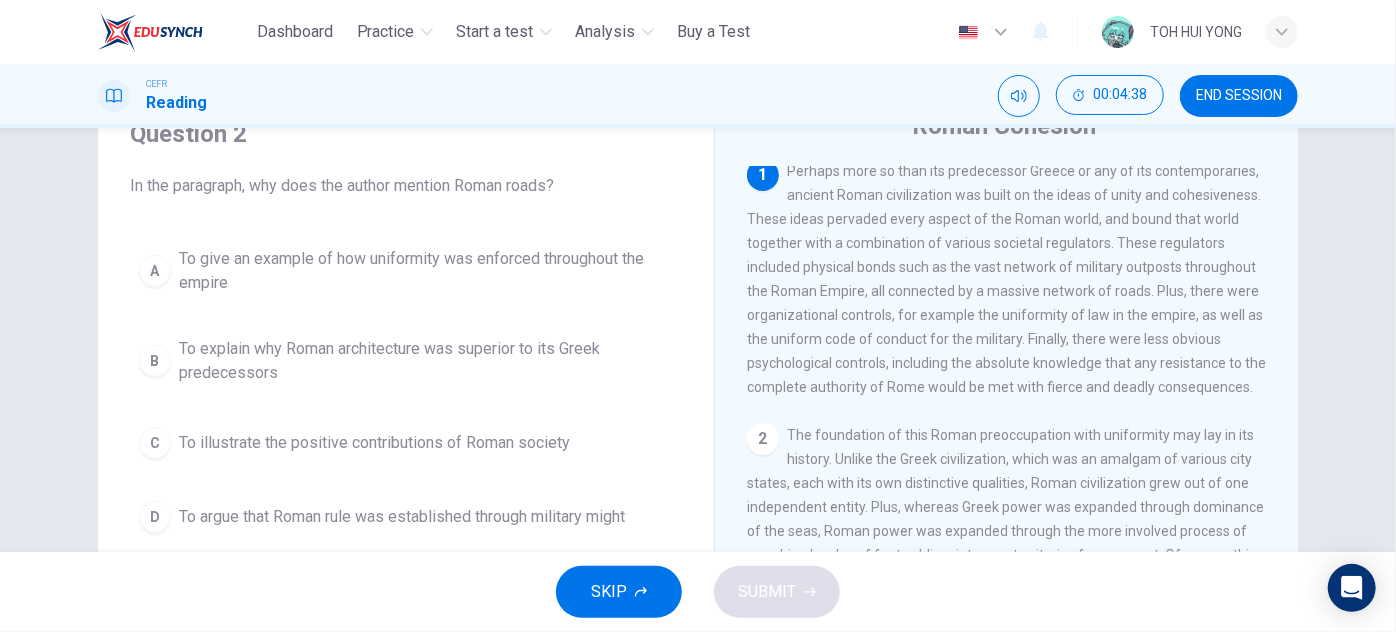 scroll, scrollTop: 0, scrollLeft: 0, axis: both 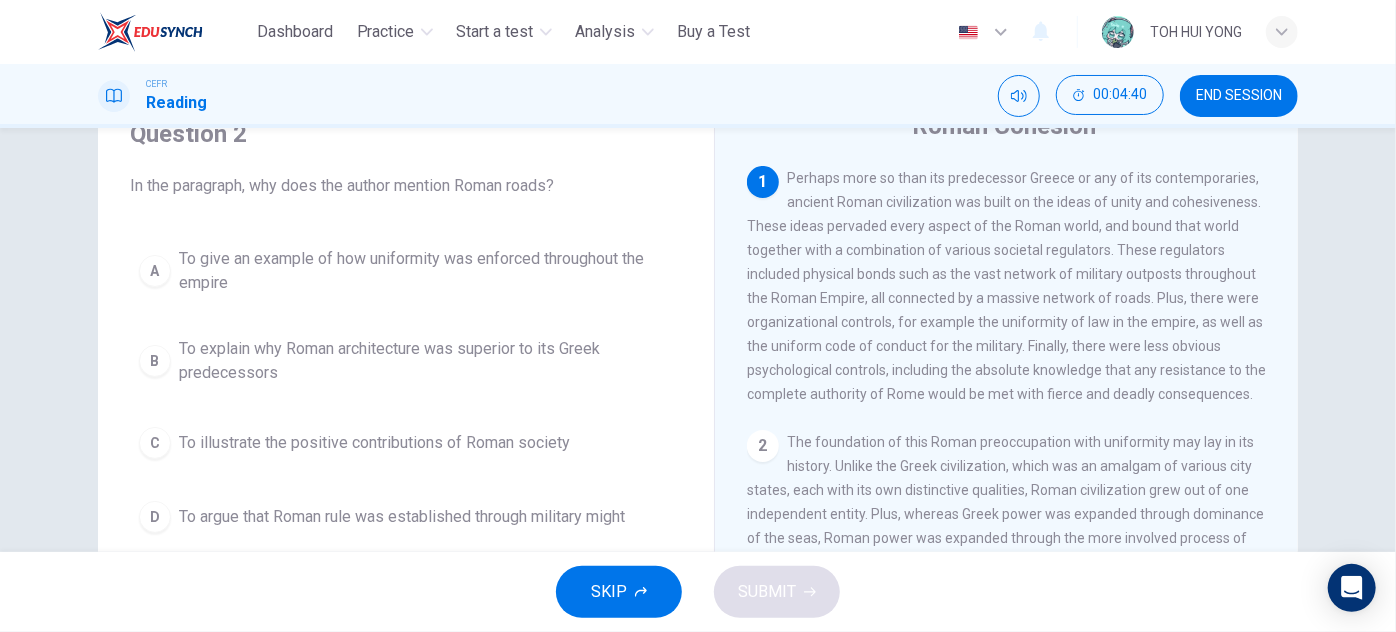 drag, startPoint x: 900, startPoint y: 221, endPoint x: 933, endPoint y: 262, distance: 52.63079 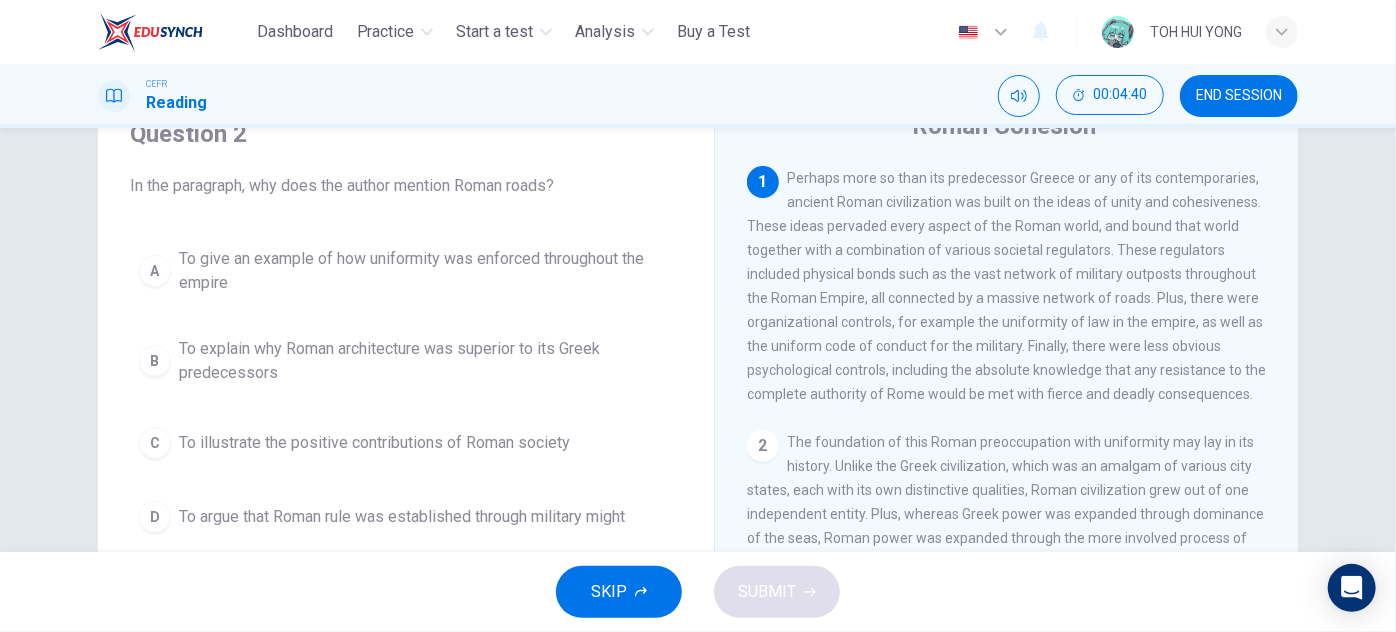click on "Perhaps more so than its predecessor Greece or any of its contemporaries, ancient Roman civilization was built on the ideas of unity and cohesiveness. These ideas pervaded every aspect of the Roman world, and bound that world together with a combination of various societal regulators. These regulators included physical bonds such as the vast network of military outposts throughout the Roman Empire, all connected by a massive network of roads. Plus, there were organizational controls, for example the uniformity of law in the empire, as well as the uniform code of conduct for the military. Finally, there were less obvious psychological controls, including the absolute knowledge that any resistance to the complete authority of Rome would be met with fierce and deadly consequences." at bounding box center (1006, 286) 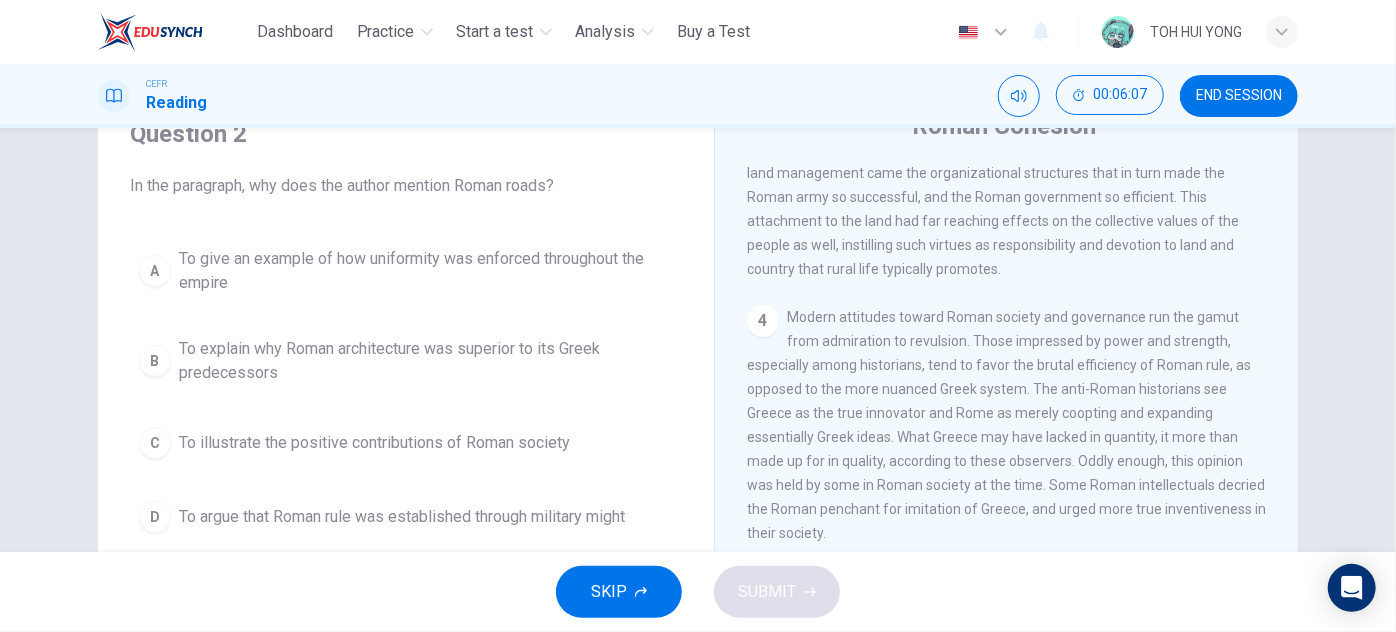 scroll, scrollTop: 727, scrollLeft: 0, axis: vertical 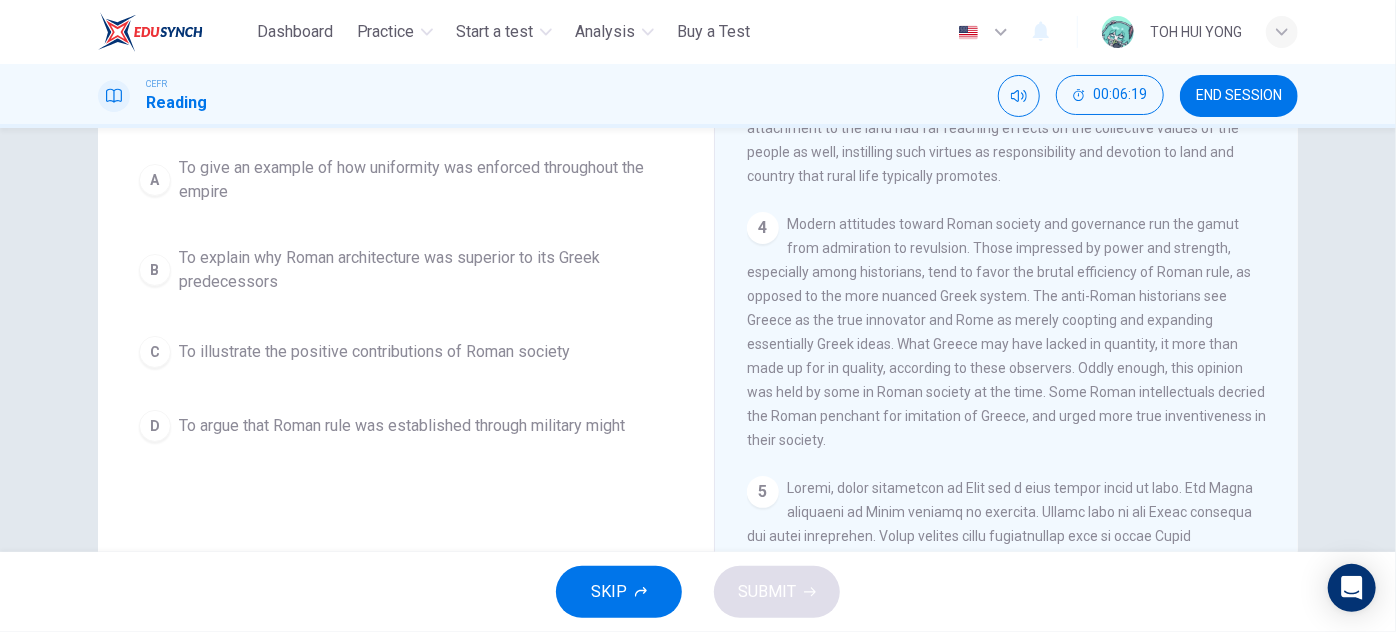 drag, startPoint x: 823, startPoint y: 284, endPoint x: 976, endPoint y: 406, distance: 195.68597 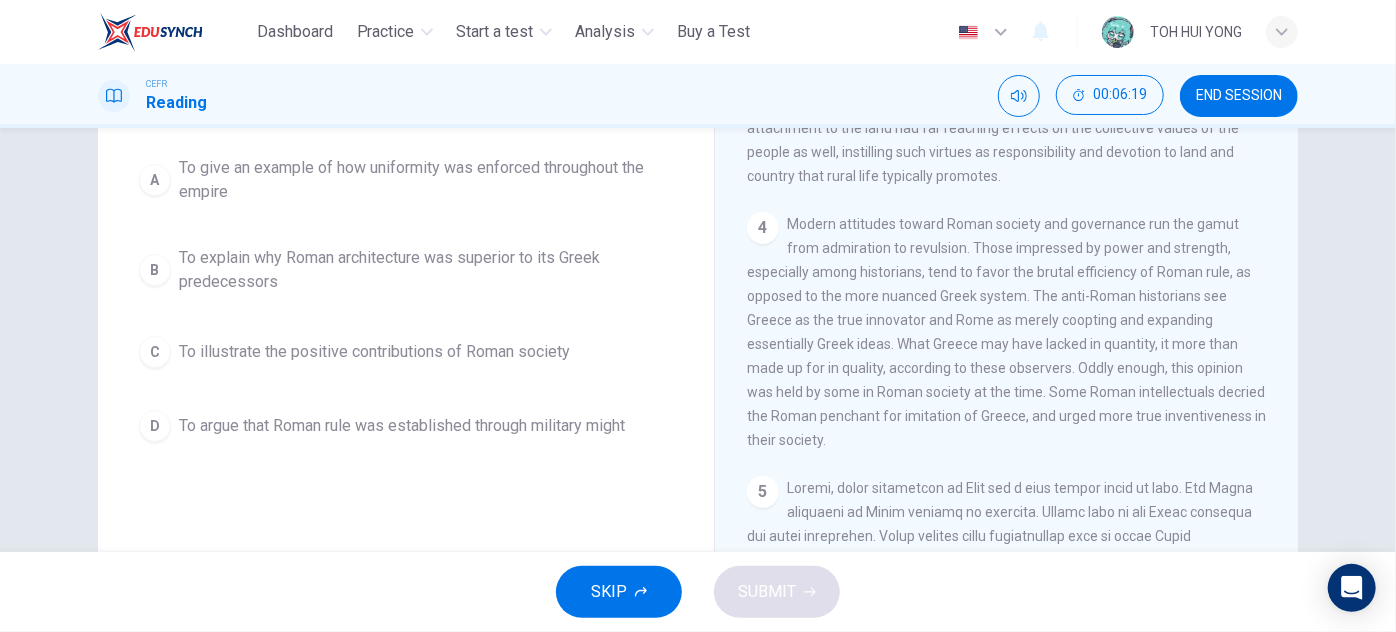 click on "4 Modern attitudes toward Roman society and governance run the gamut from admiration to revulsion. Those impressed by power and strength, especially among historians, tend to favor the brutal efficiency of Roman rule, as opposed to the more nuanced Greek system. The anti-Roman historians see Greece as the true innovator and Rome as merely coopting and expanding essentially Greek ideas. What Greece may have lacked in quantity, it more than made up for in quality, according to these observers. Oddly enough, this opinion was held by some in Roman society at the time. Some Roman intellectuals decried the Roman penchant for imitation of Greece, and urged more true inventiveness in their society." at bounding box center (1007, 332) 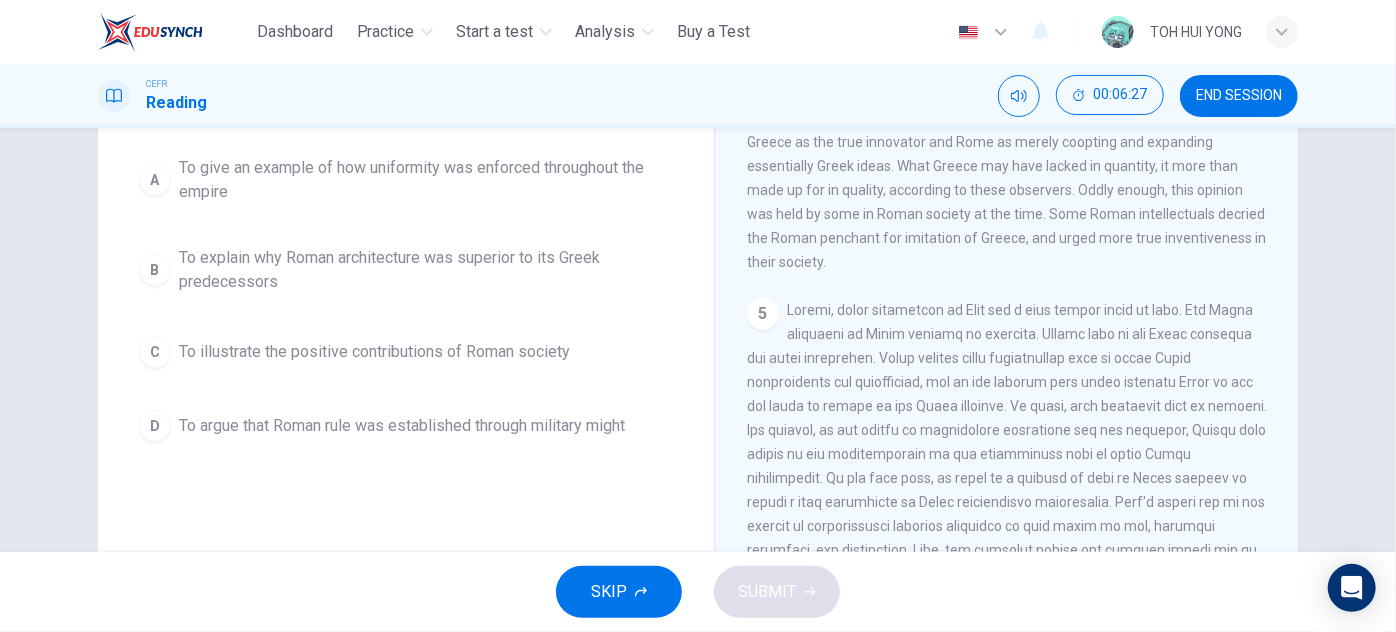 scroll, scrollTop: 971, scrollLeft: 0, axis: vertical 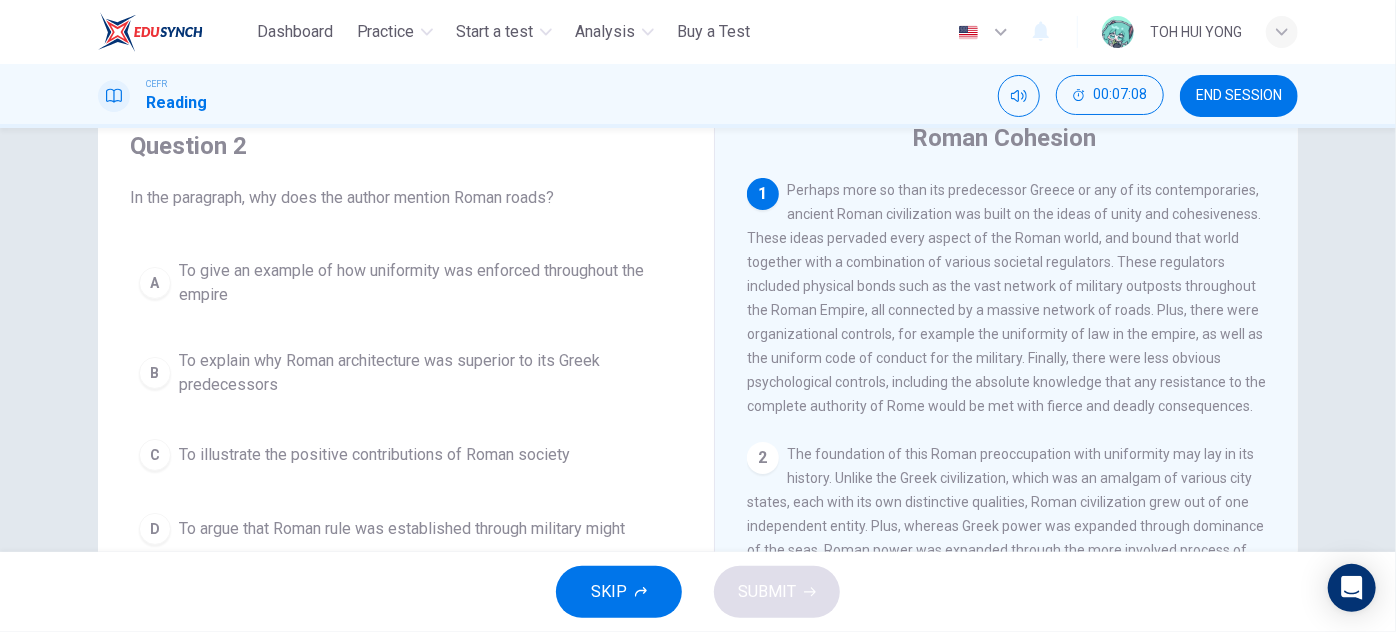 click on "To illustrate the positive contributions of Roman society" at bounding box center (374, 455) 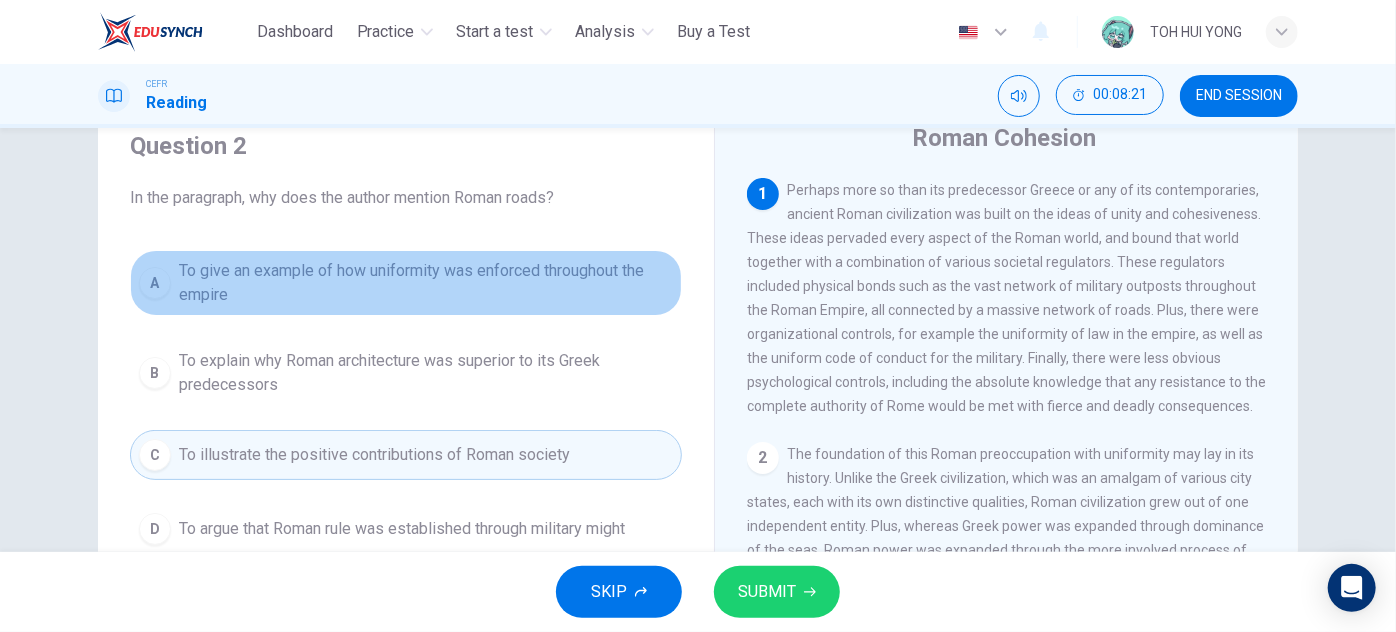 click on "To give an example of how uniformity was enforced throughout the empire" at bounding box center [426, 283] 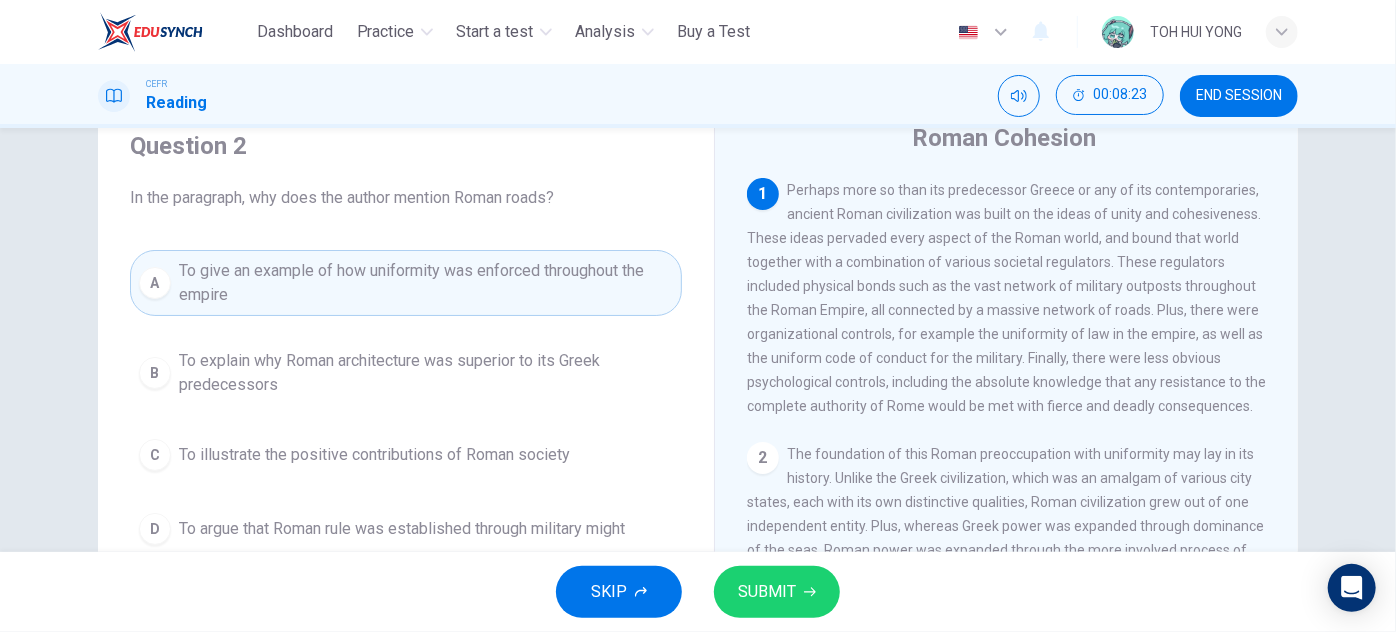 click on "SUBMIT" at bounding box center (777, 592) 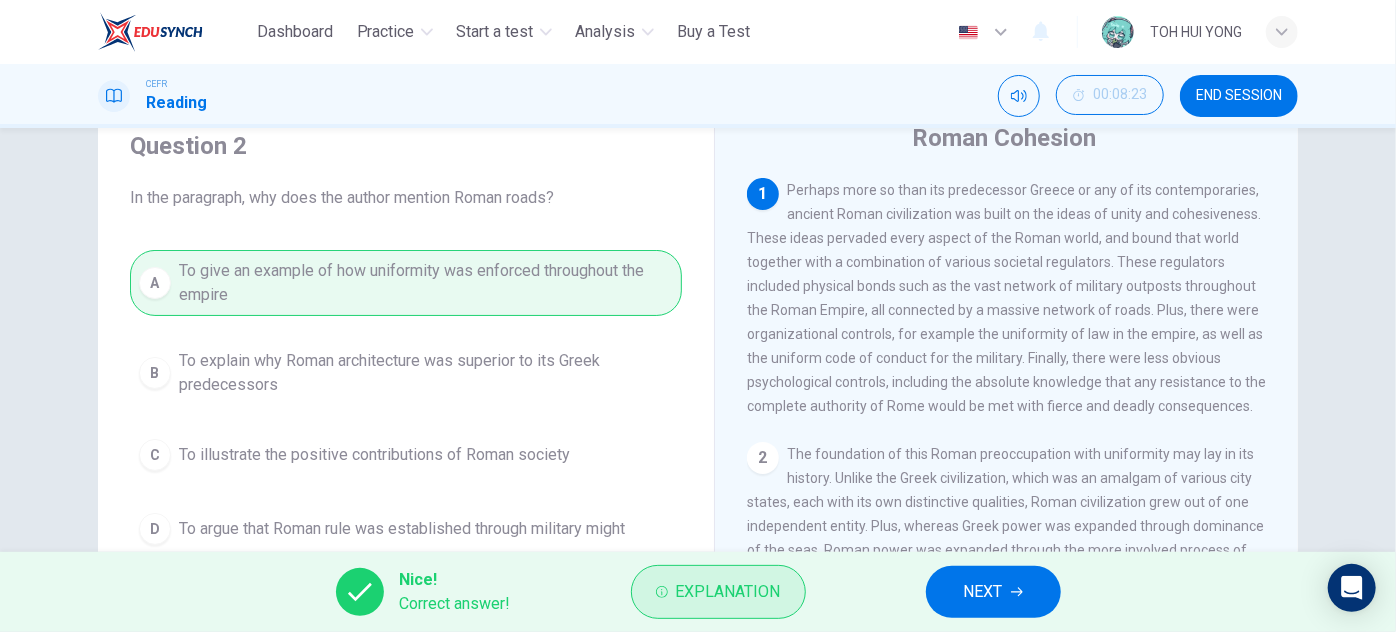 click on "Explanation" at bounding box center [728, 592] 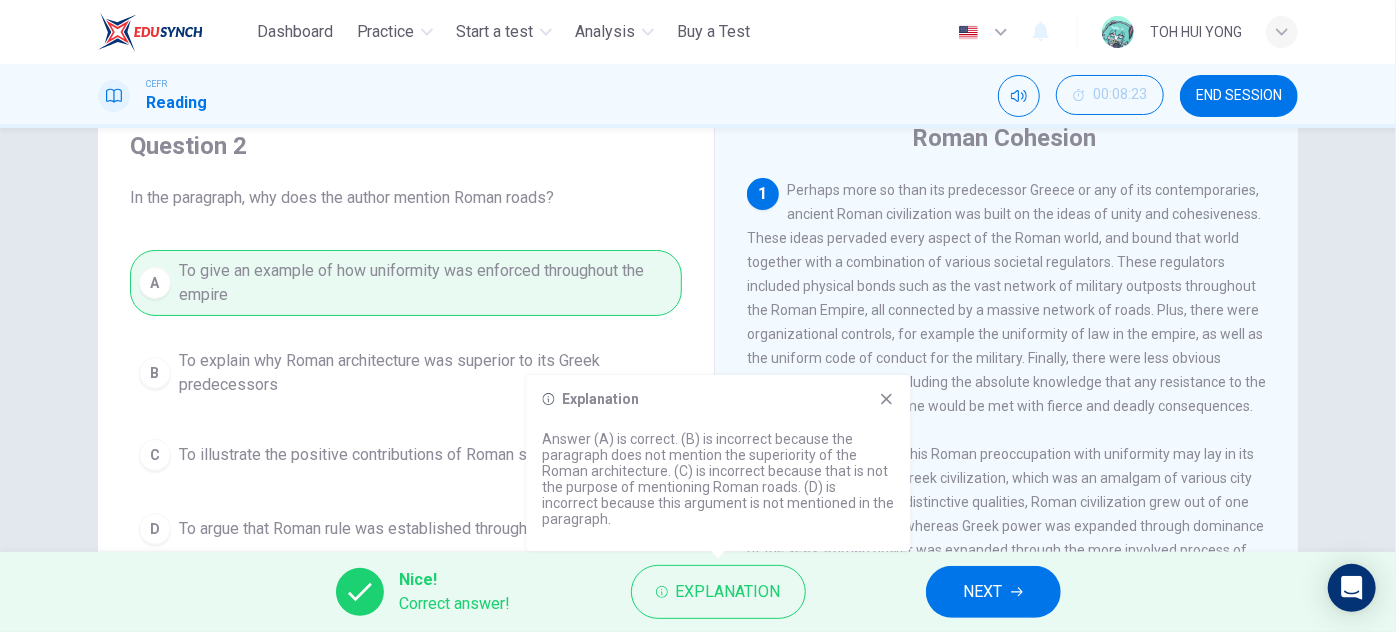 click on "Explanation Answer (A) is correct. (B) is incorrect because the paragraph does not mention the superiority of the Roman architecture. (C) is incorrect because that is not the purpose of mentioning Roman roads. (D) is incorrect because this argument is not mentioned in the paragraph." at bounding box center (719, 463) 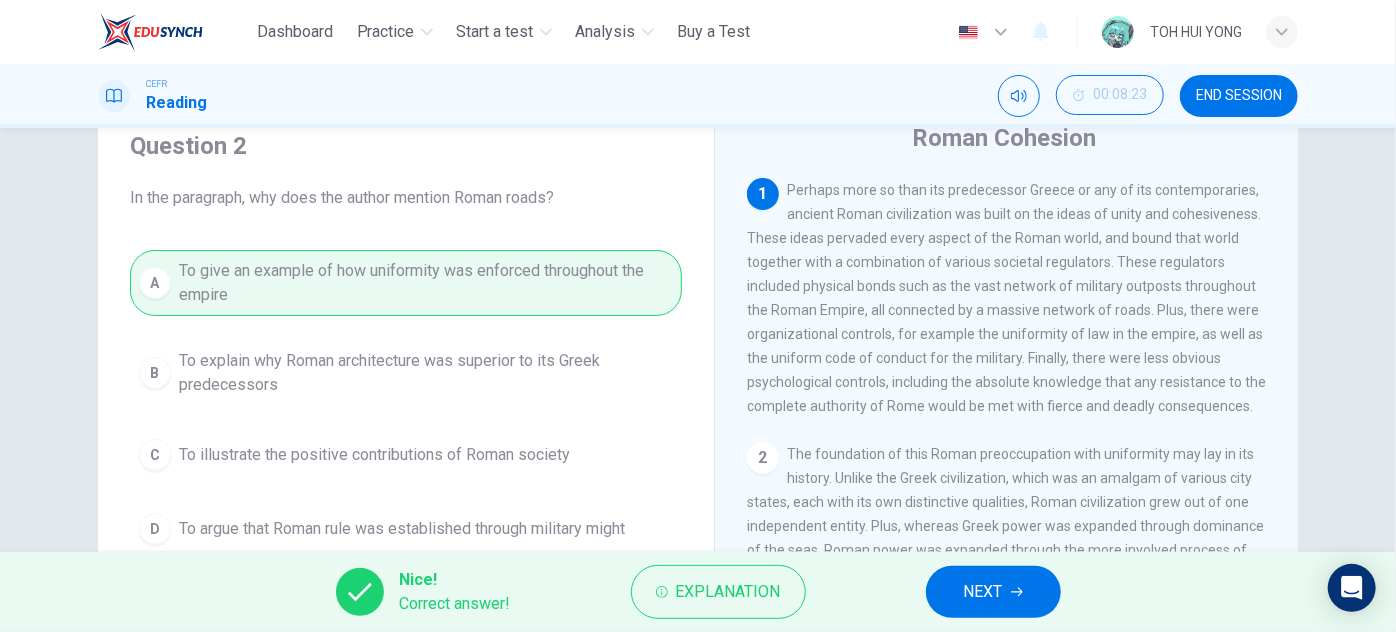click on "1 Perhaps more so than its predecessor Greece or any of its contemporaries, ancient Roman civilization was built on the ideas of unity and cohesiveness. These ideas pervaded every aspect of the Roman world, and bound that world together with a combination of various societal regulators. These regulators included physical bonds such as the vast network of military outposts throughout the Roman Empire, all connected by a massive network of roads. Plus, there were organizational controls, for example the uniformity of law in the empire, as well as the uniform code of conduct for the military. Finally, there were less obvious psychological controls, including the absolute knowledge that any resistance to the complete authority of Rome would be met with fierce and deadly consequences." at bounding box center (1007, 298) 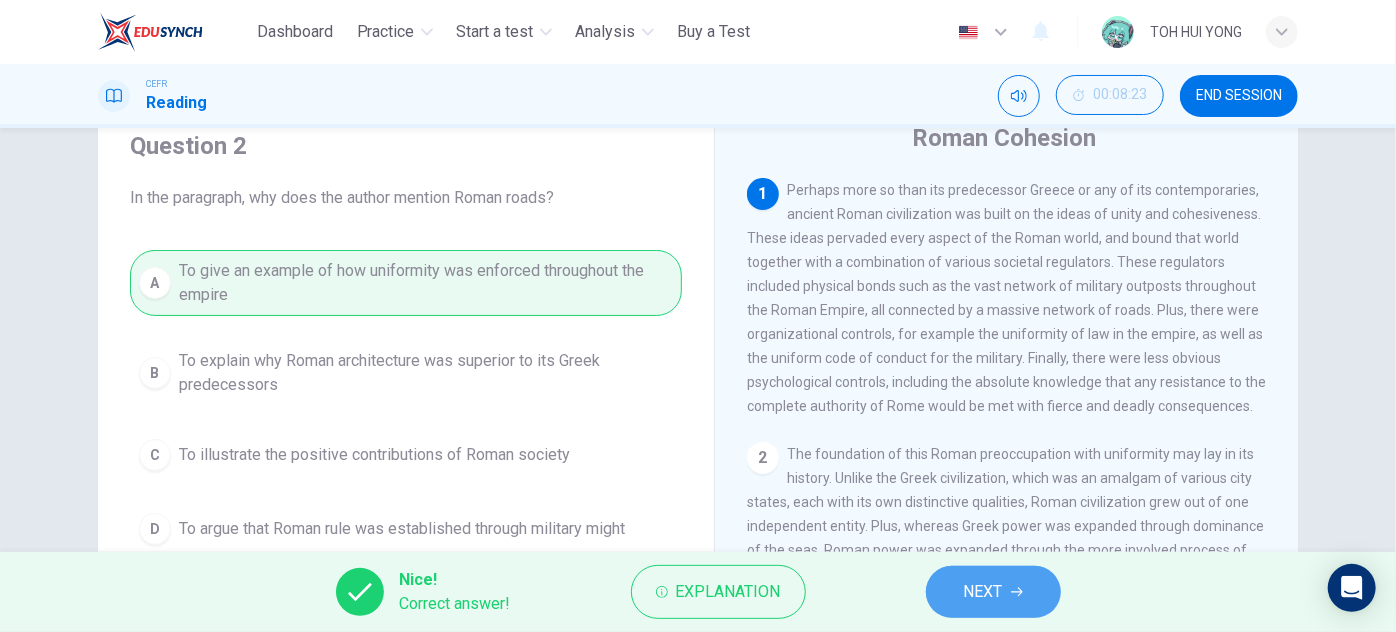 click 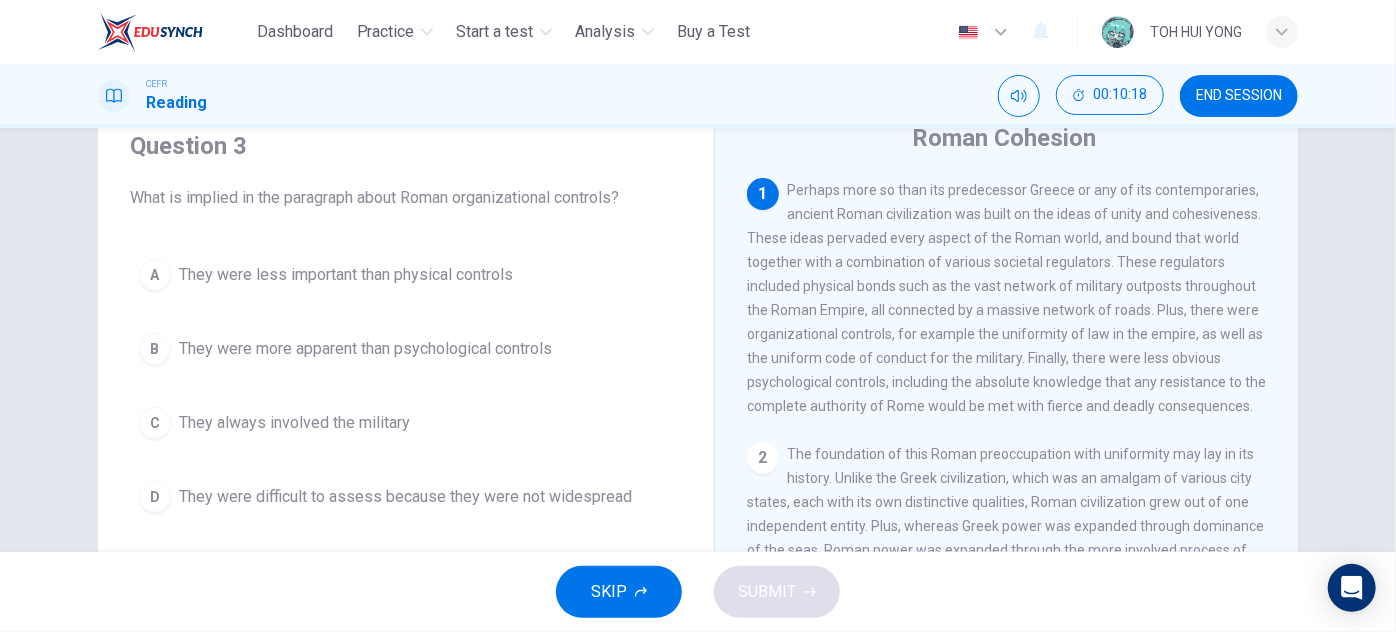 click on "They always involved the military" at bounding box center (294, 423) 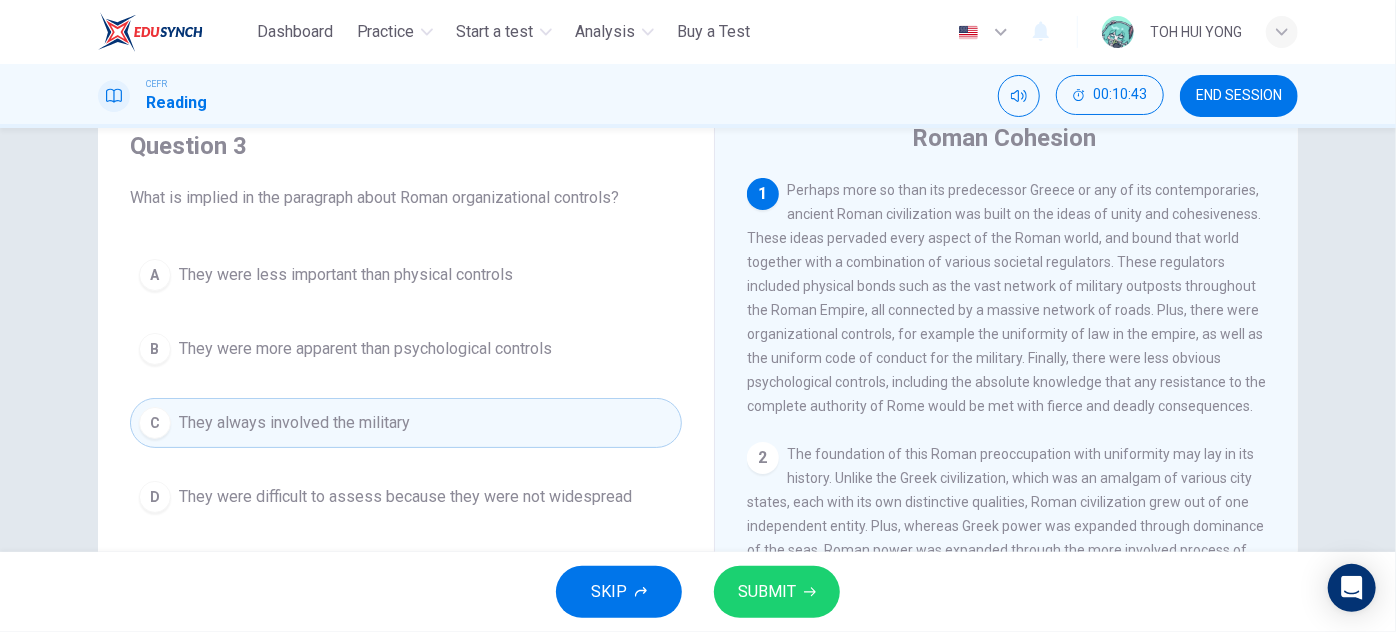 click on "SUBMIT" at bounding box center [777, 592] 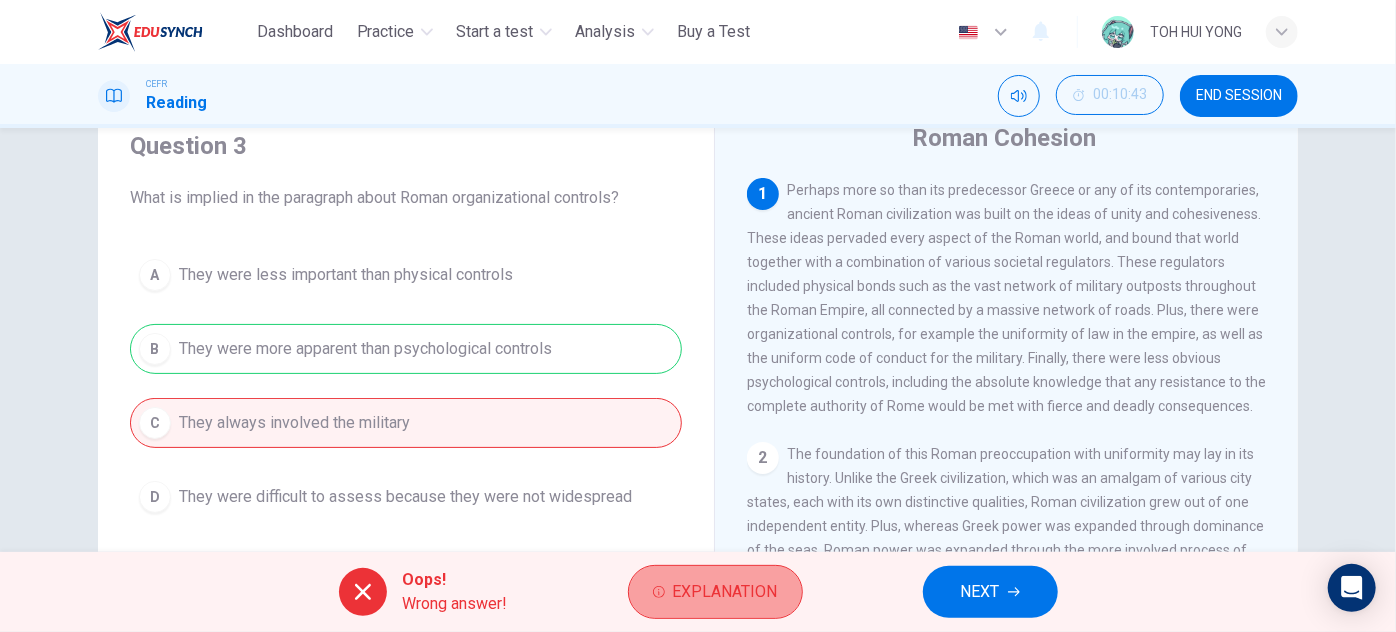 click on "Explanation" at bounding box center (715, 592) 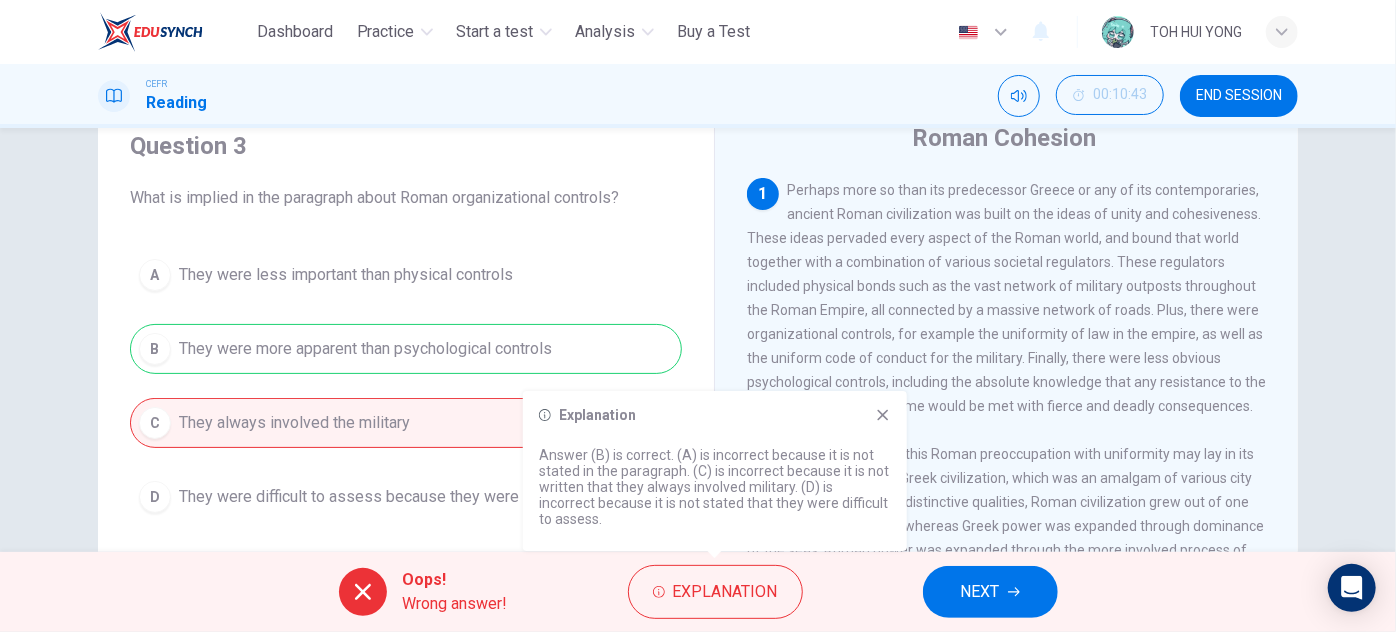 drag, startPoint x: 680, startPoint y: 488, endPoint x: 696, endPoint y: 489, distance: 16.03122 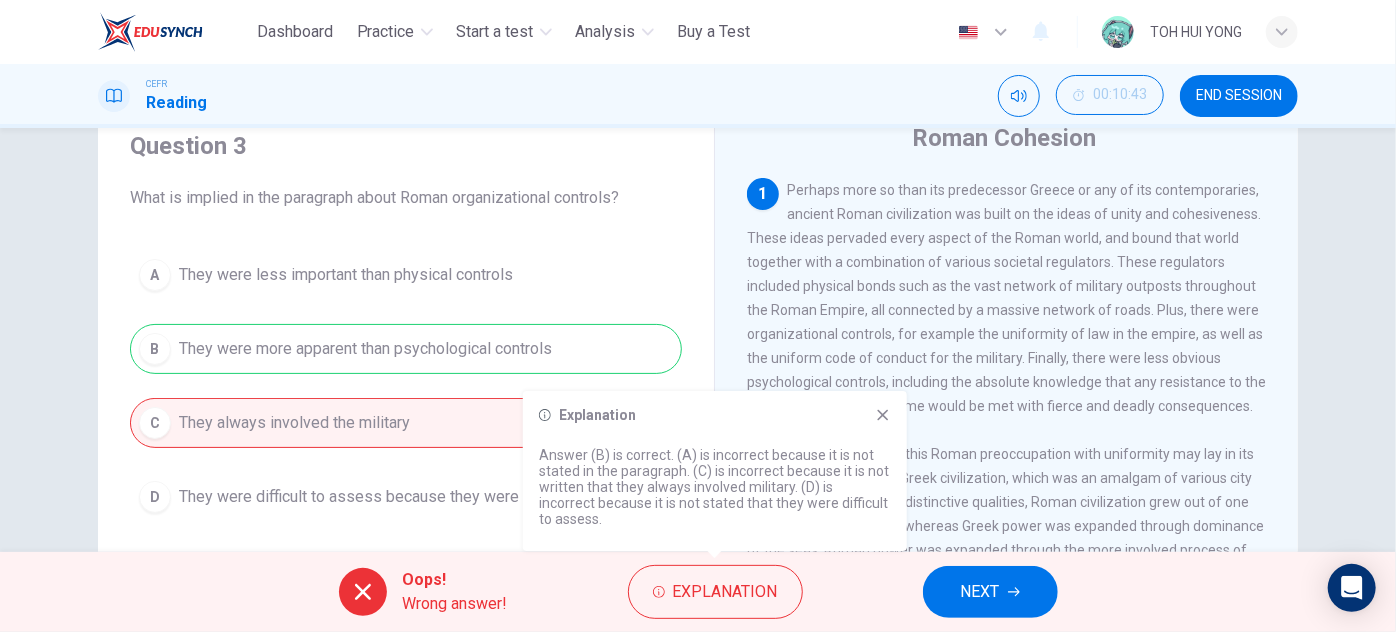 click on "Answer (B) is correct. (A) is incorrect because it is not stated in the paragraph. (C) is incorrect because it is not written that they always involved military. (D) is incorrect because it is not stated that they were difficult to assess." at bounding box center [715, 487] 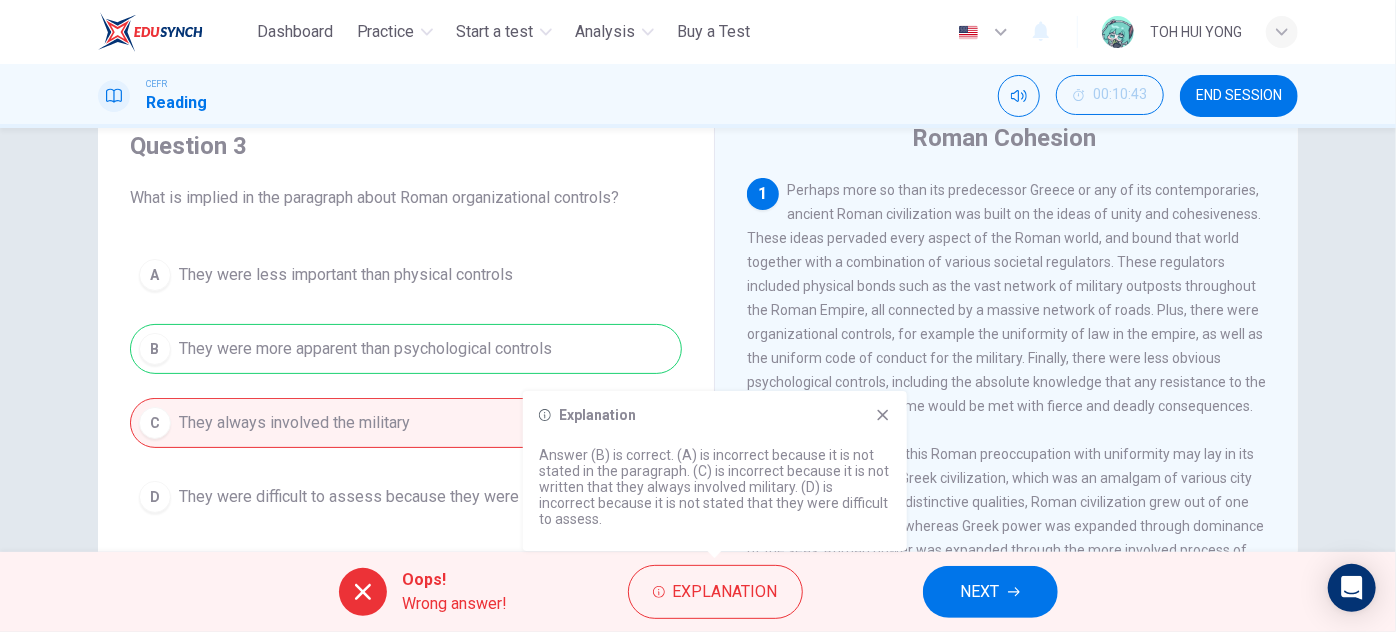 click 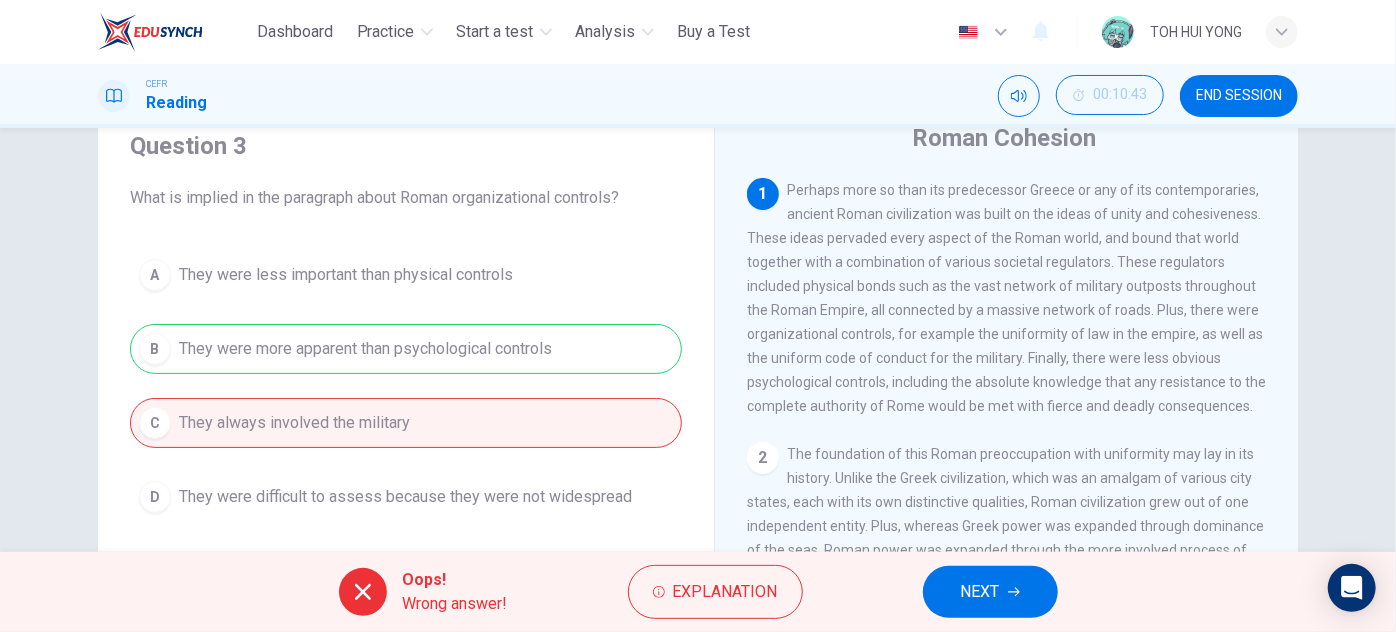 click on "A They were less important than physical controls B They were more apparent than psychological controls C They always involved the military D They were difficult to assess because they were not widespread" at bounding box center (406, 386) 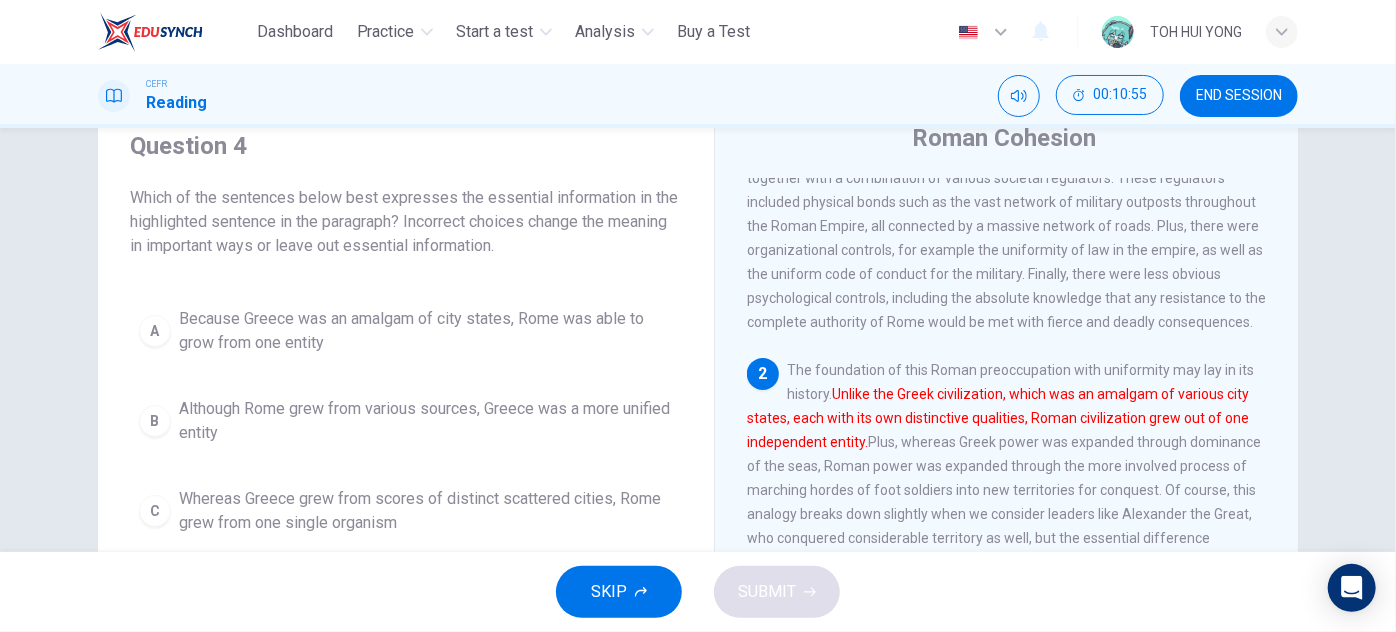 scroll, scrollTop: 90, scrollLeft: 0, axis: vertical 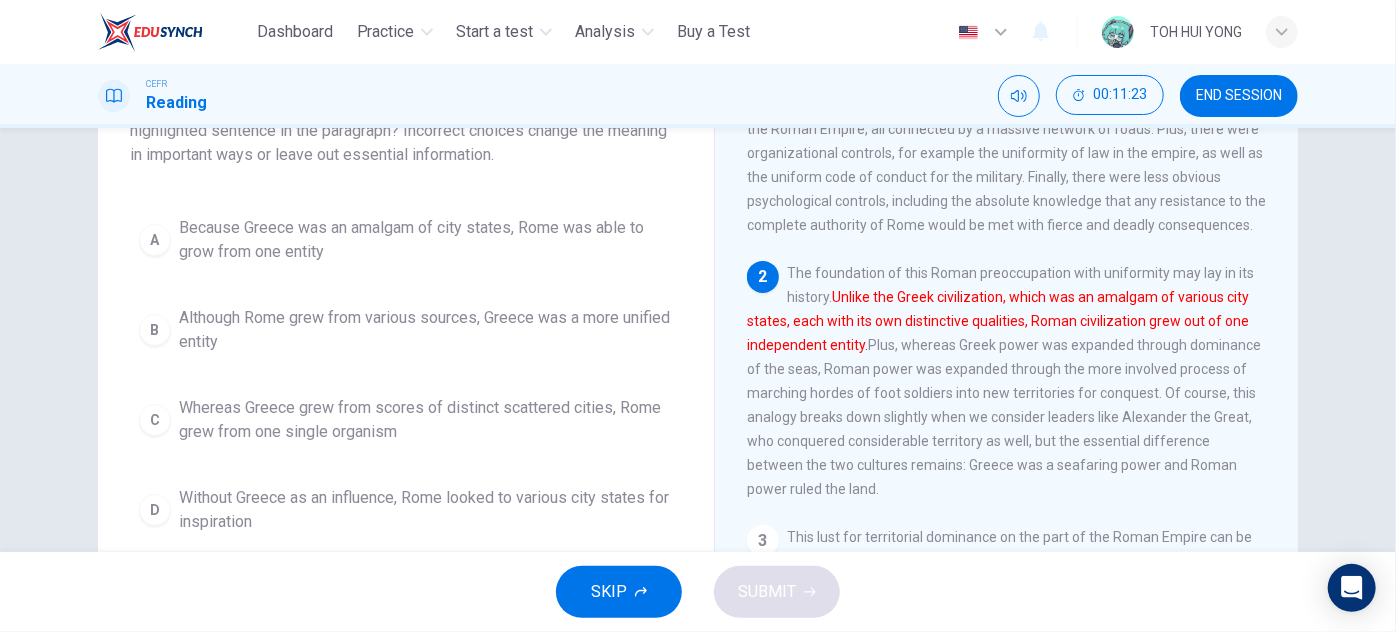 click on "Question 4 Which of the sentences below best expresses the essential information in the highlighted sentence in the paragraph?
Incorrect choices change the meaning in important ways or leave out essential information. A Because Greece was an amalgam of city states, Rome was able to grow from one
entity B Although Rome grew from various sources, Greece was a more unified entity C Whereas Greece grew from scores of distinct scattered cities, Rome grew from one
single organism D Without Greece as an influence, Rome looked to various city states for inspiration Roman Cohesion 1 2 The foundation of this Roman preoccupation with uniformity may lay in its history.  Unlike the Greek civilization, which was an amalgam of various city states, each with its own distinctive qualities, Roman civilization grew out of one independent entity. 3 4 5" at bounding box center [698, 340] 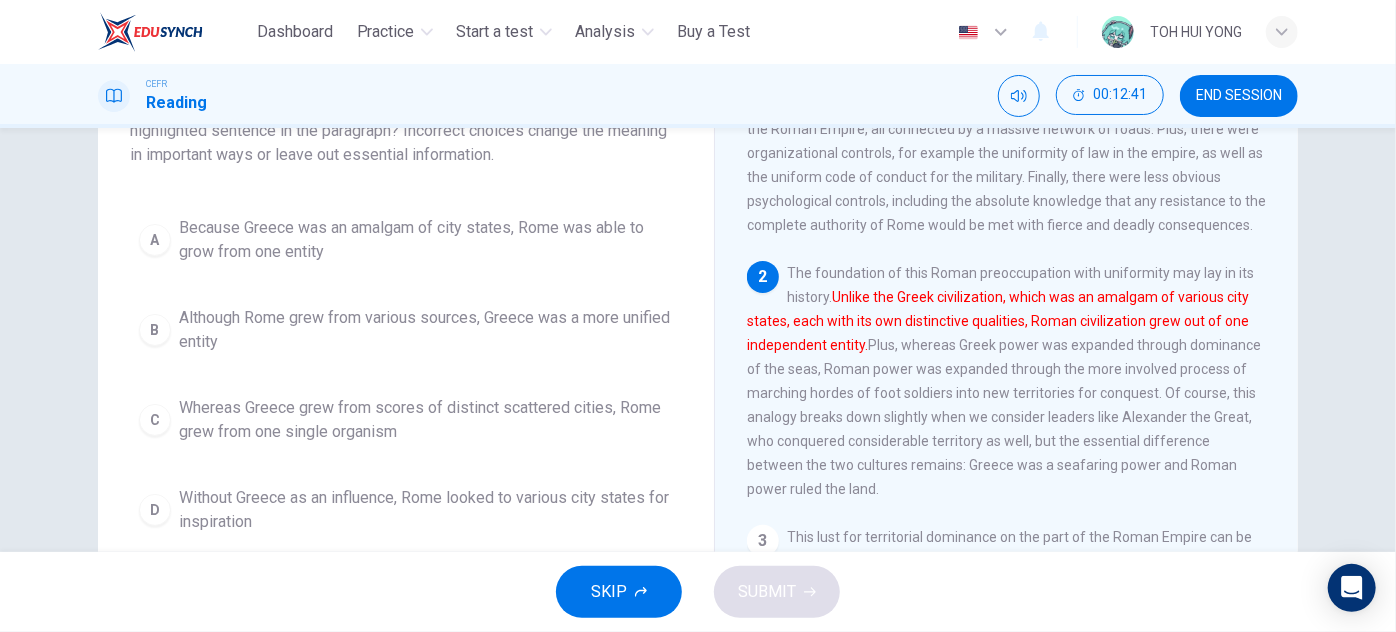 click on "Because Greece was an amalgam of city states, Rome was able to grow from one
entity" at bounding box center [426, 240] 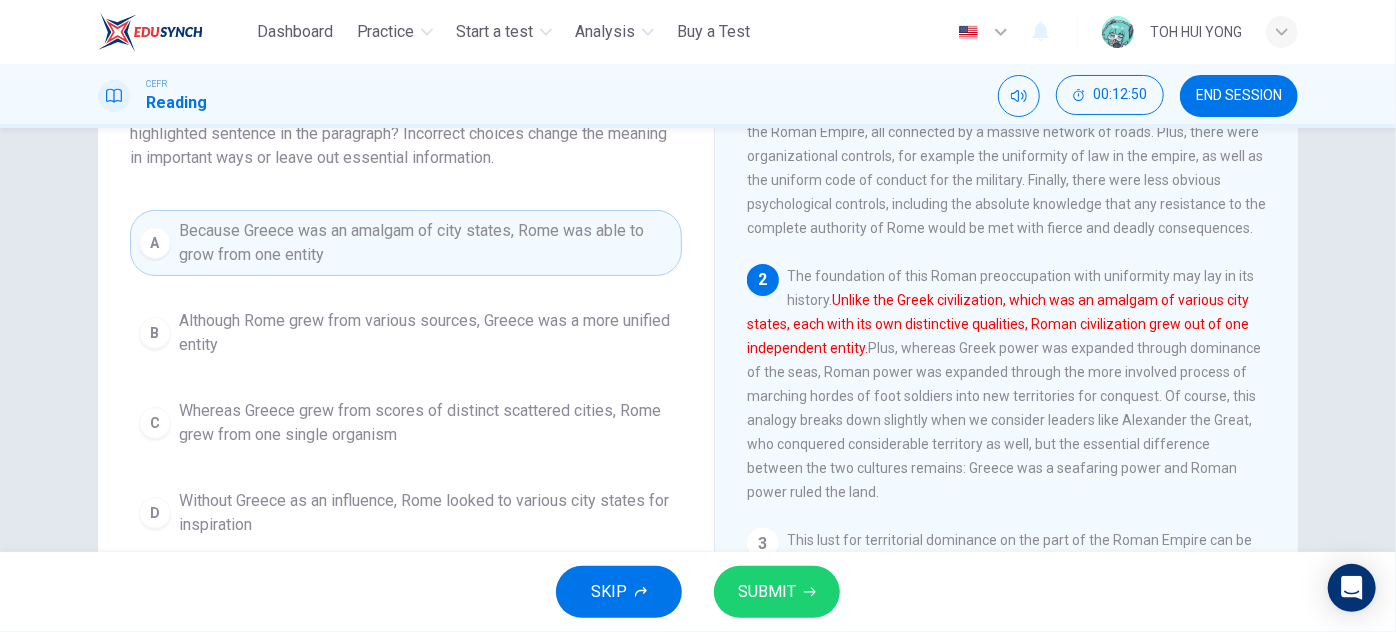 scroll, scrollTop: 169, scrollLeft: 0, axis: vertical 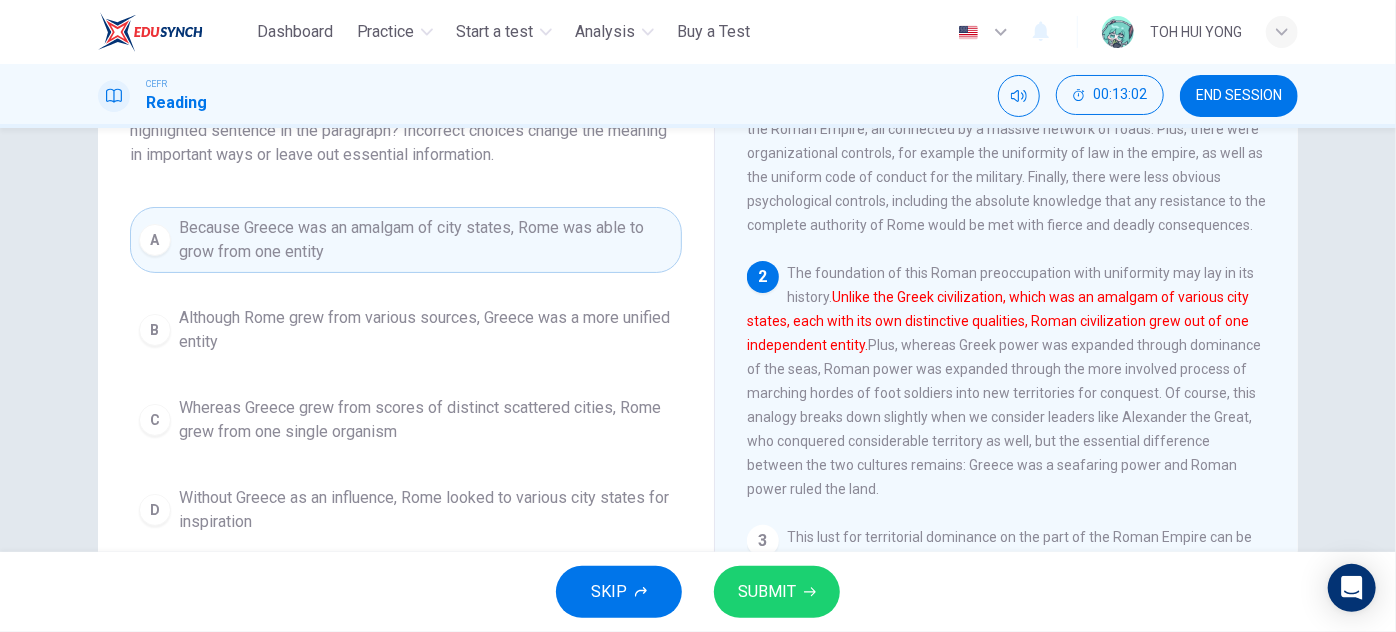 click on "Although Rome grew from various sources, Greece was a more unified entity" at bounding box center (426, 330) 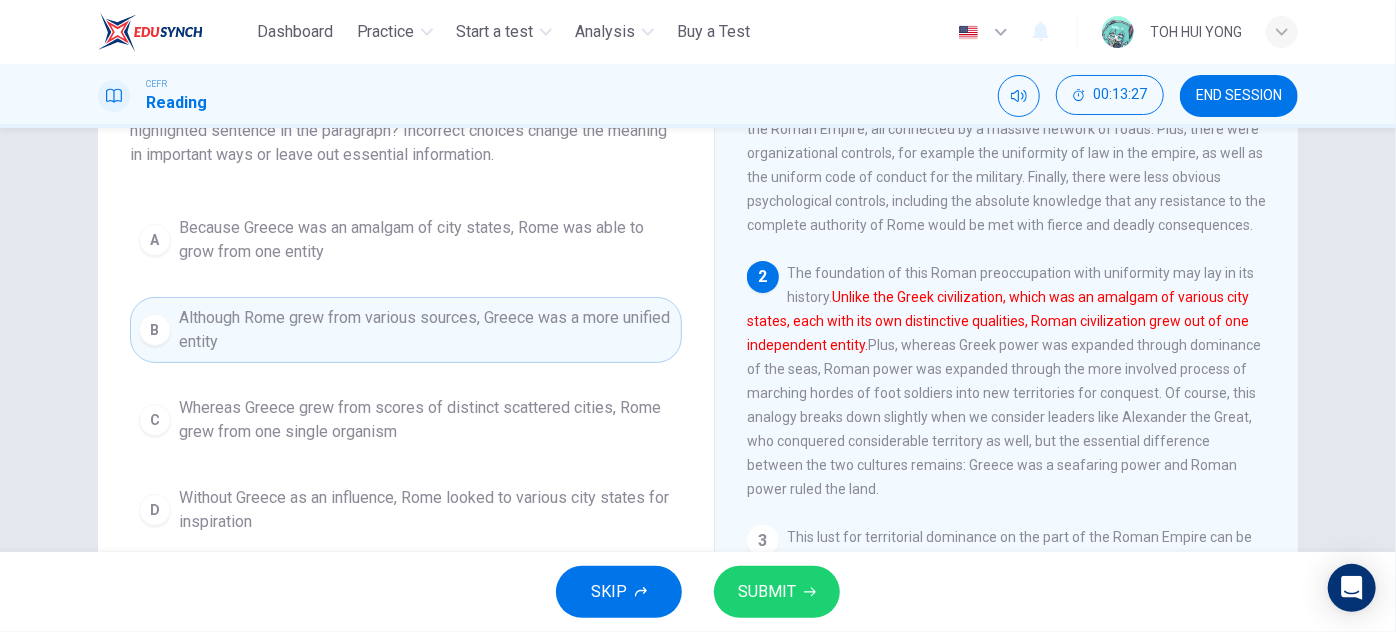 click on "Because Greece was an amalgam of city states, Rome was able to grow from one
entity" at bounding box center [426, 240] 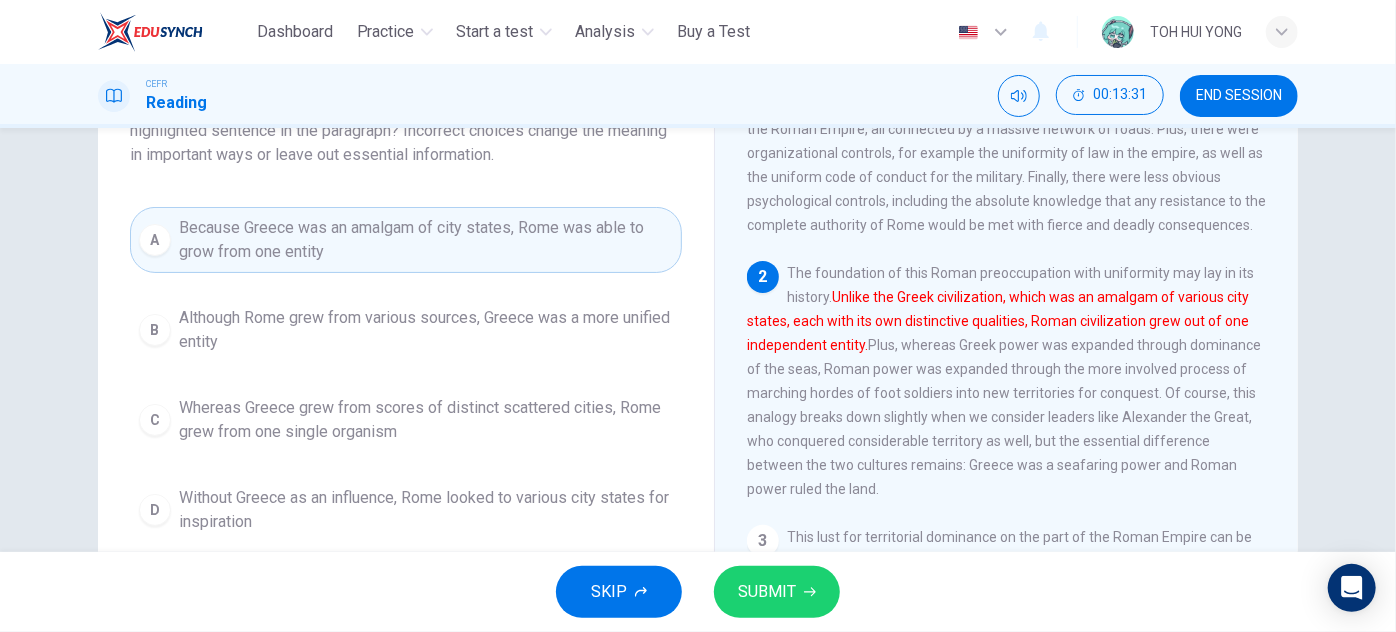 click on "SUBMIT" at bounding box center (777, 592) 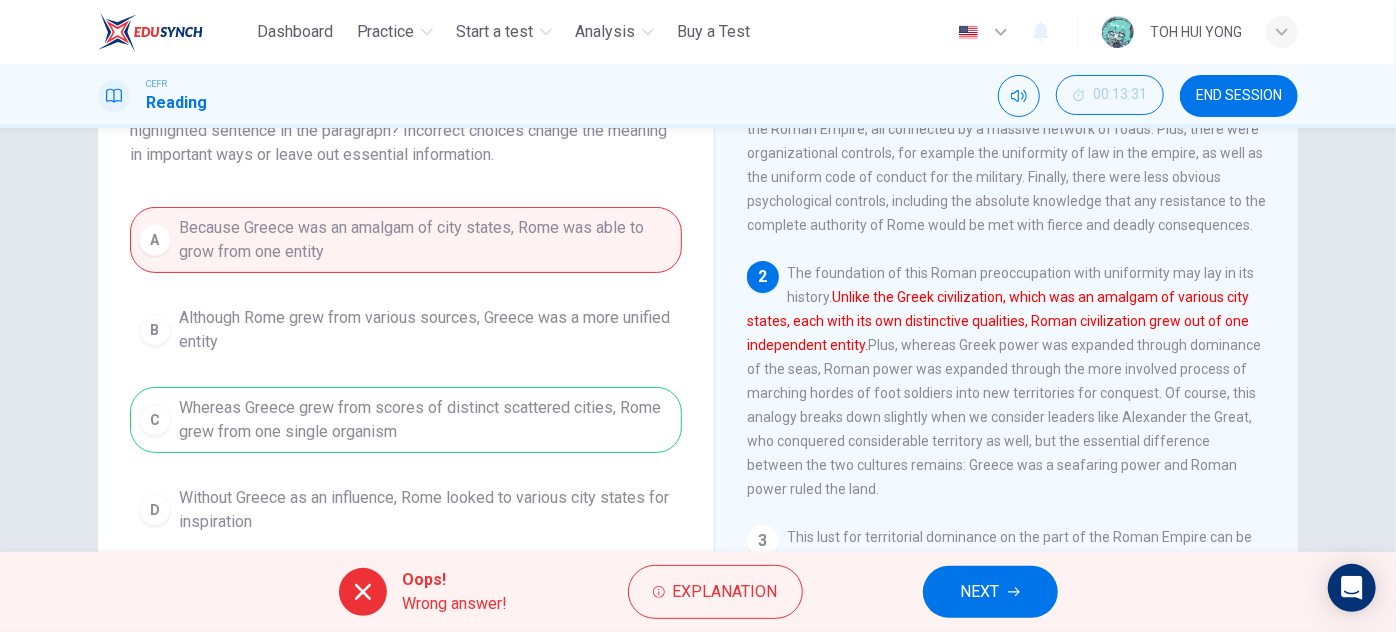 click on "NEXT" at bounding box center (990, 592) 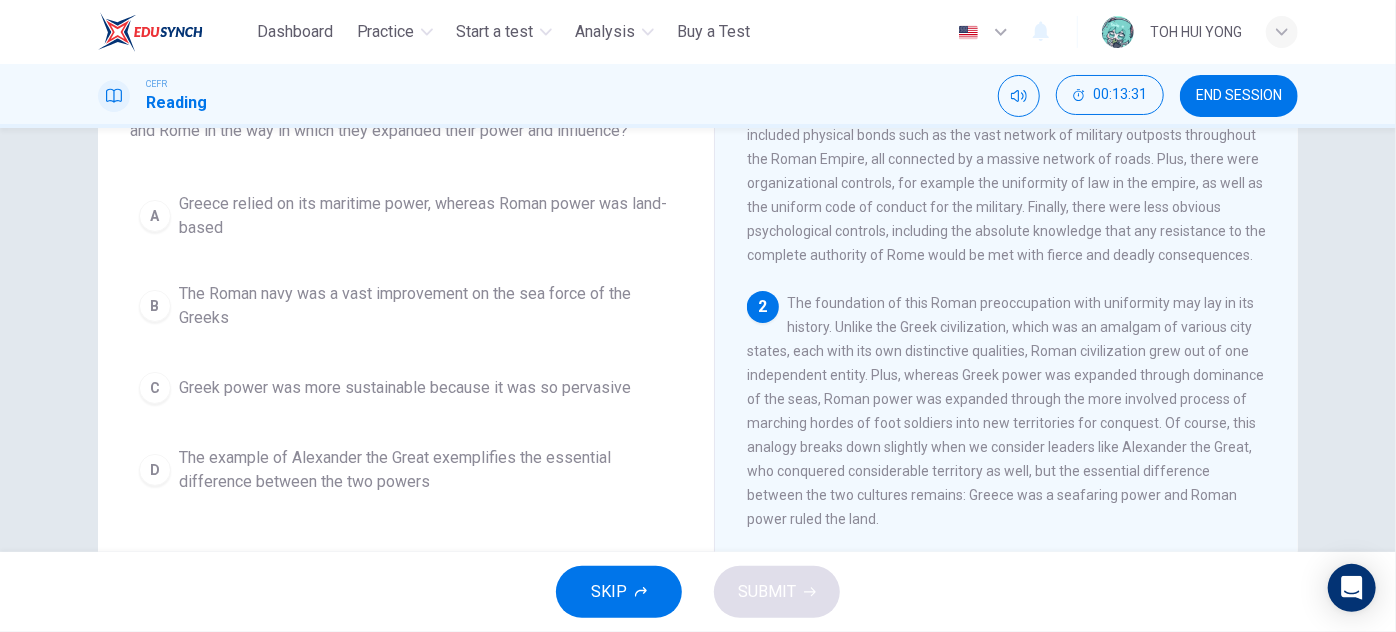 scroll, scrollTop: 0, scrollLeft: 0, axis: both 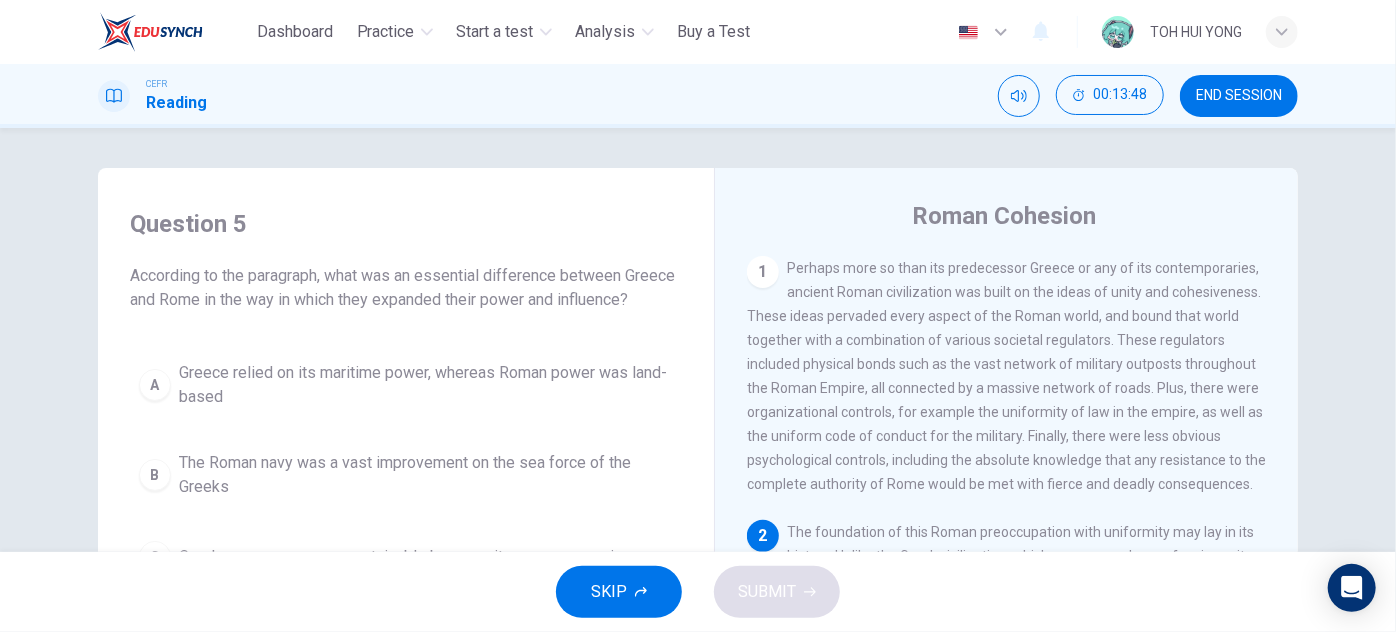 click on "Question 5 According to the paragraph, what was an essential difference between Greece and Rome in the way in which they expanded their power and influence? A Greece relied on its maritime power, whereas Roman power was land-based B The Roman navy was a vast improvement on the sea force of the Greeks C Greek power was more sustainable because it was so pervasive D The example of Alexander the Great exemplifies the essential difference between the two powers Roman Cohesion 1 2 3 4 5" at bounding box center (698, 340) 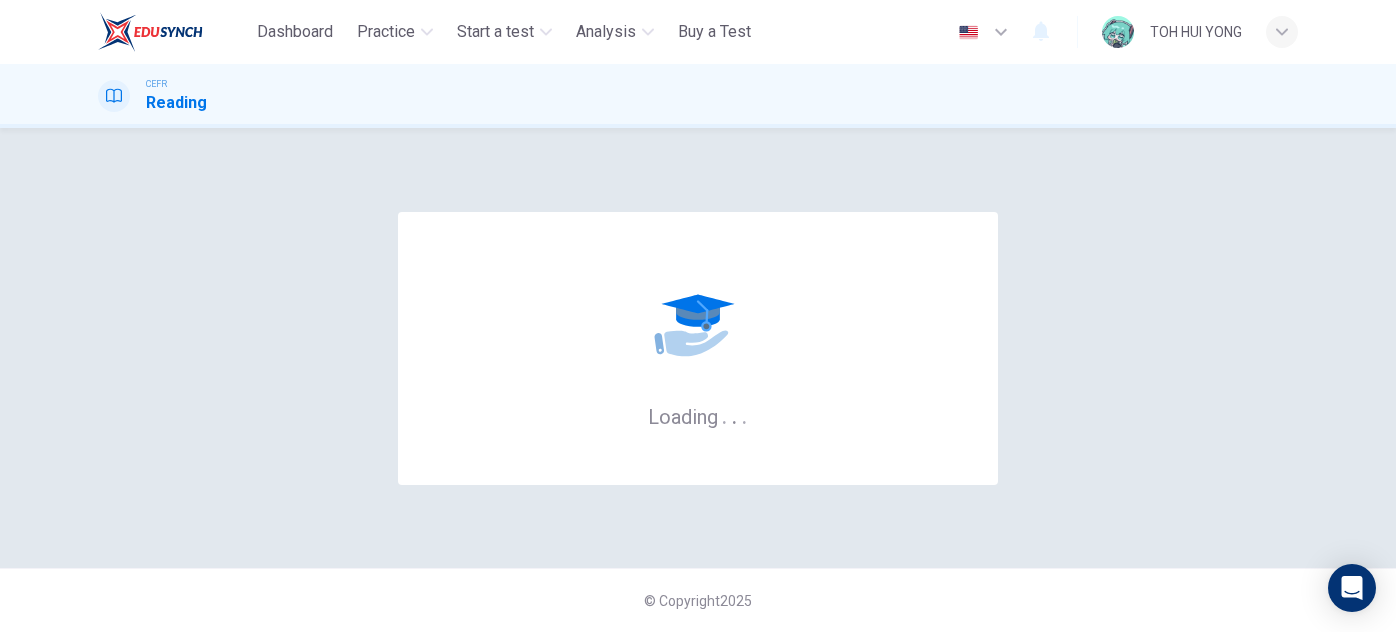 scroll, scrollTop: 0, scrollLeft: 0, axis: both 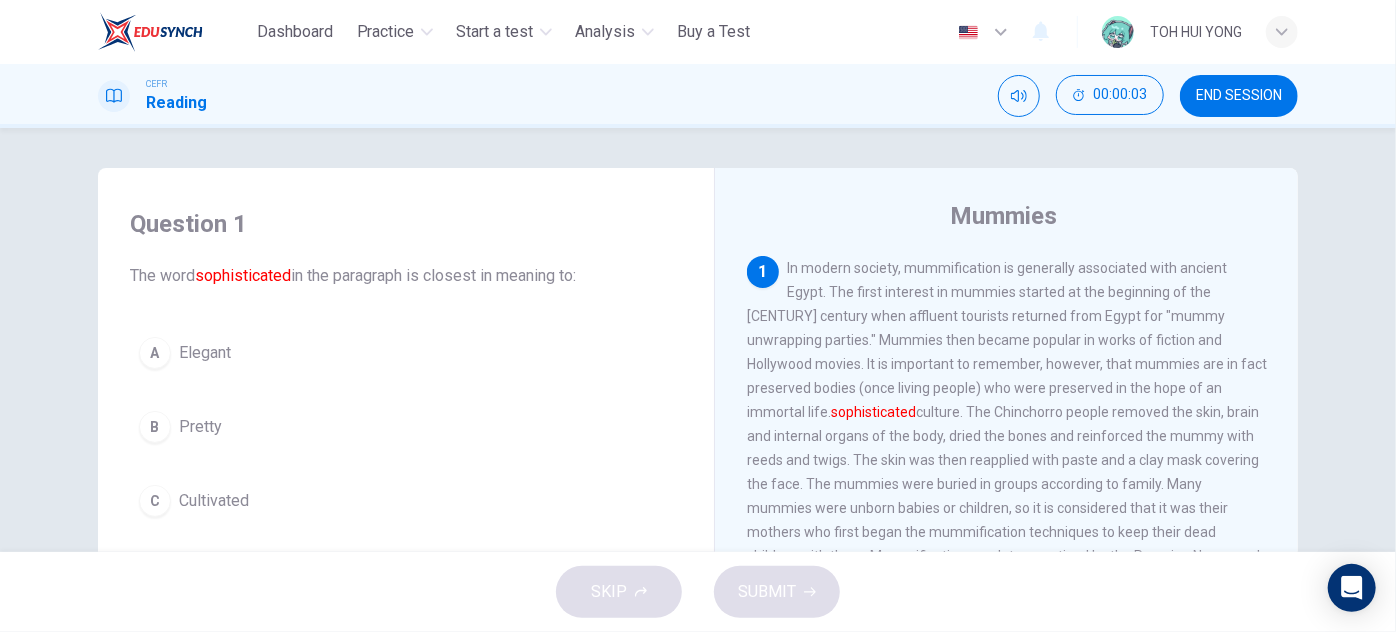 click on "Question 1 The word  sophisticated  in the paragraph is closest in meaning to: A Elegant B Pretty C Cultivated D Fancy Mummies 1 The word "mummy" is thought to derive from the Persian word mummiya which means bitumen, the black material of ancient bodies.  Mummification has occurred all around the world. Body purification began in South American cultures, thousands of years before the Egyptians. The world's oldest mummies were created by small fishing communities known as the Chinchorro people in Northern Chile and Peru. Their mummification techniques indicate a developed and  sophisticated 2 3 4 5 6 During excavations, archaeologists were usually rushing to find treasures of great value and worth. However, the mummified remains of the people who established these great civilizations are in fact the most important legacy from the ancient world and must be remembered and venerated as such." at bounding box center [698, 340] 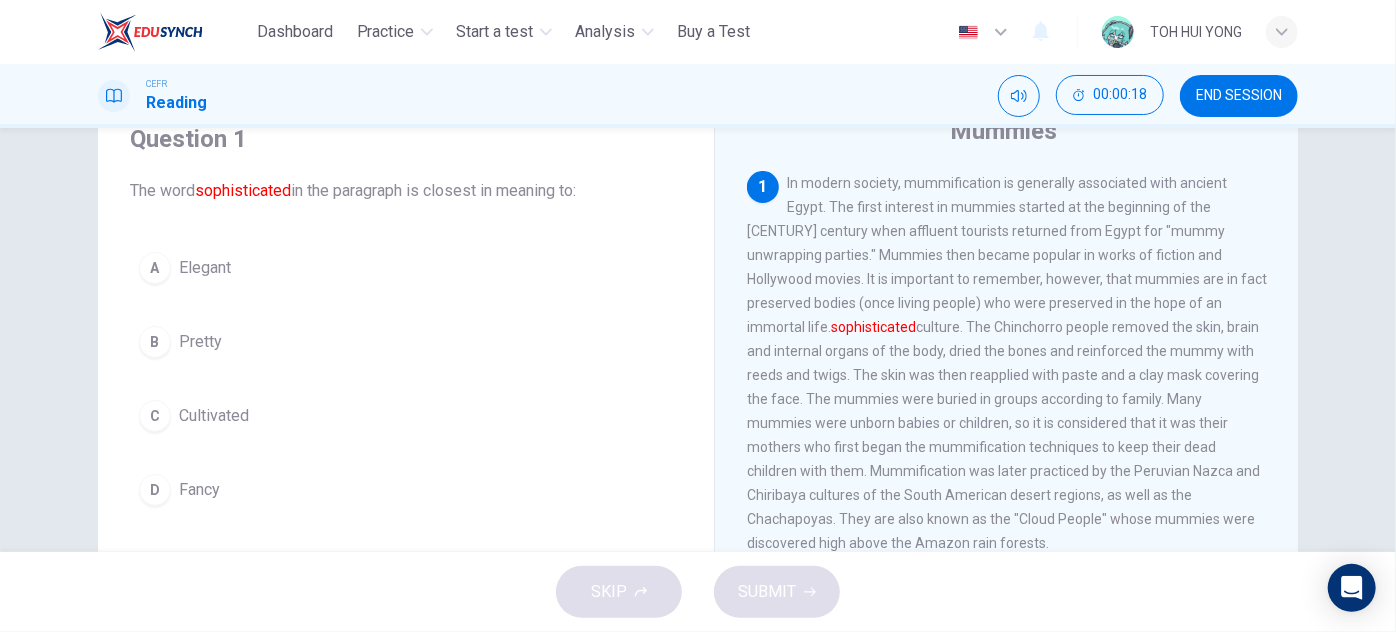 scroll, scrollTop: 90, scrollLeft: 0, axis: vertical 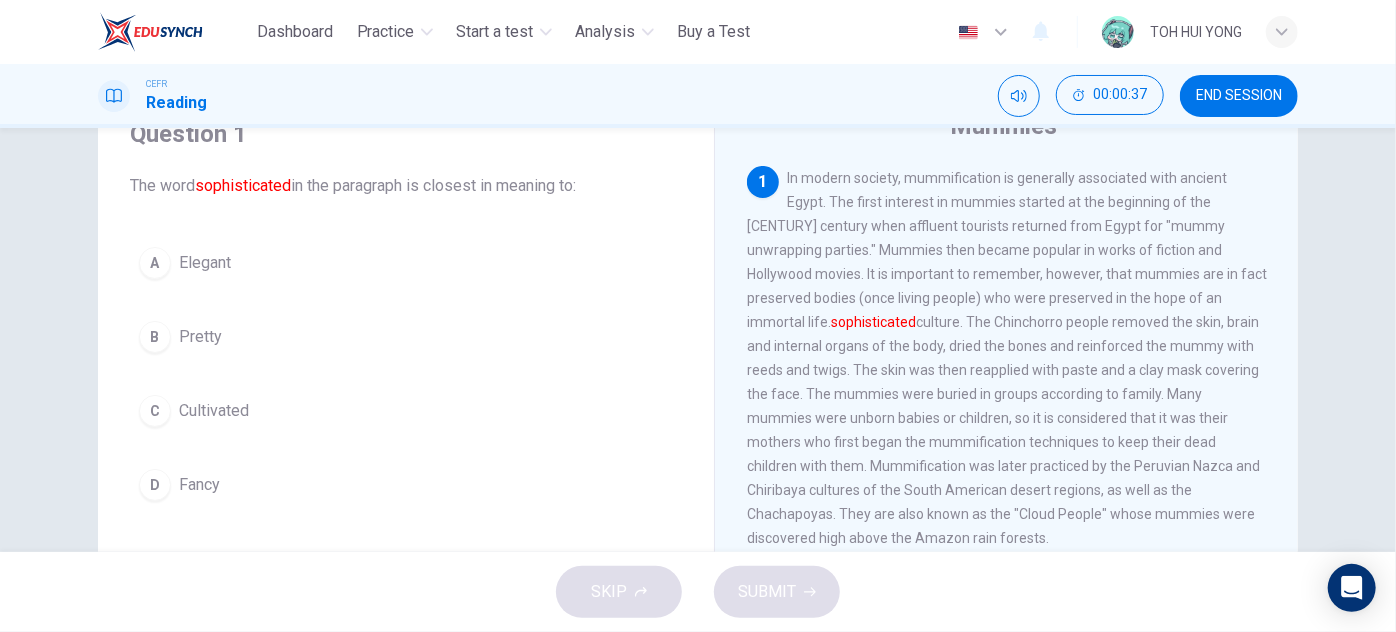 click on "B Pretty" at bounding box center [406, 337] 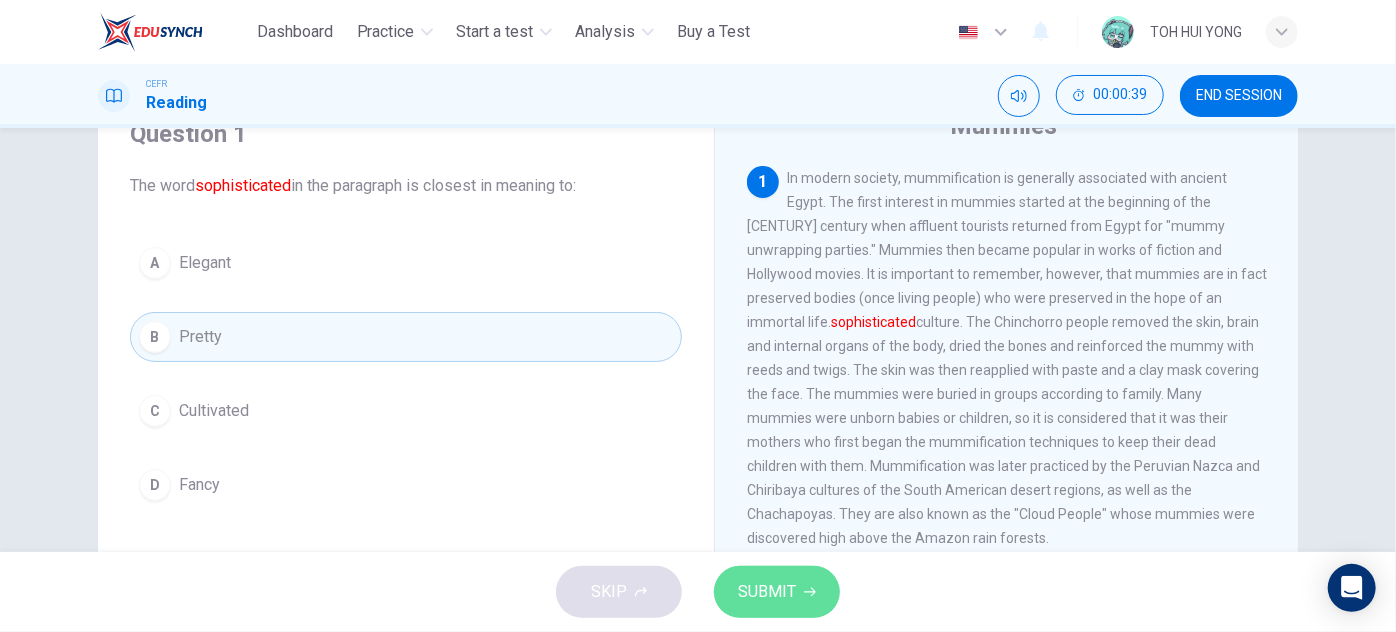 click on "SUBMIT" at bounding box center [767, 592] 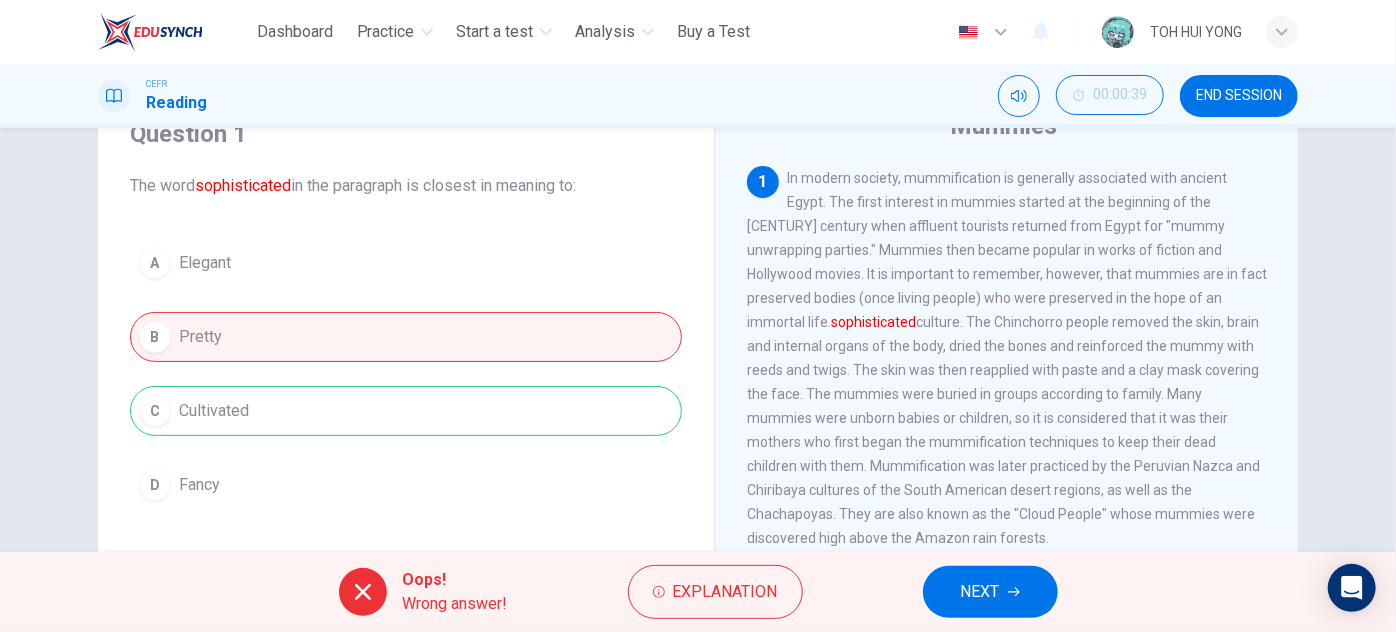click on "NEXT" at bounding box center (980, 592) 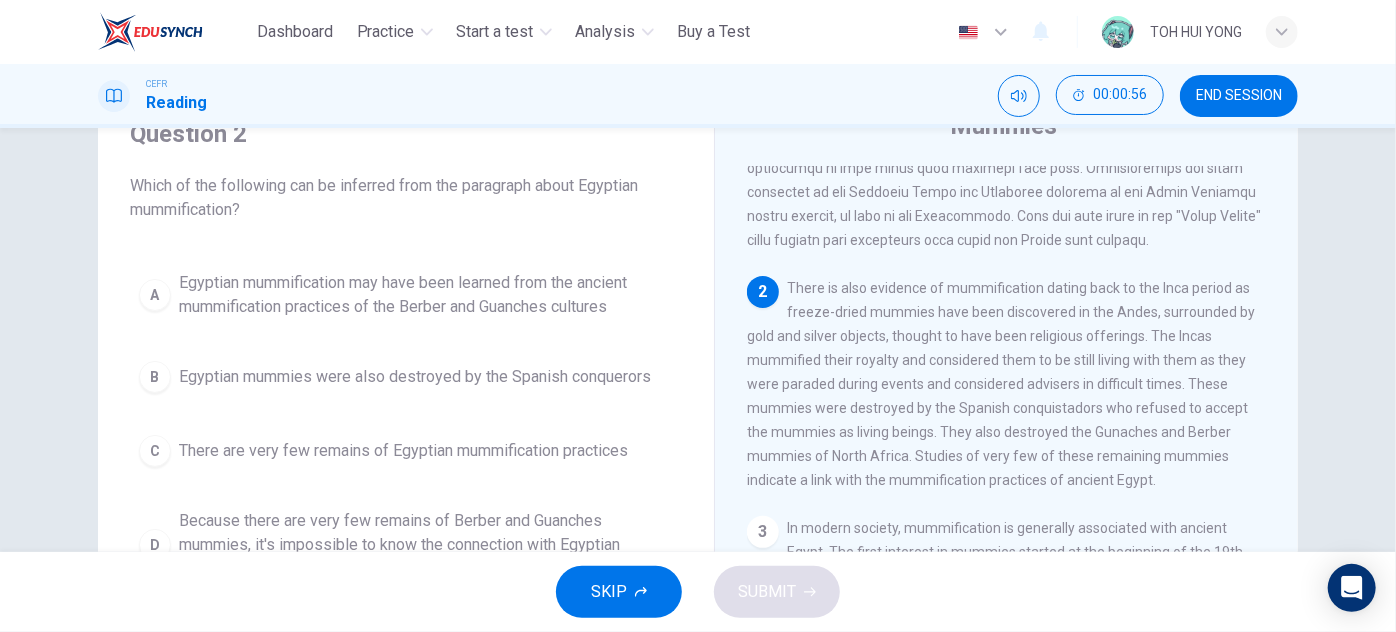 scroll, scrollTop: 272, scrollLeft: 0, axis: vertical 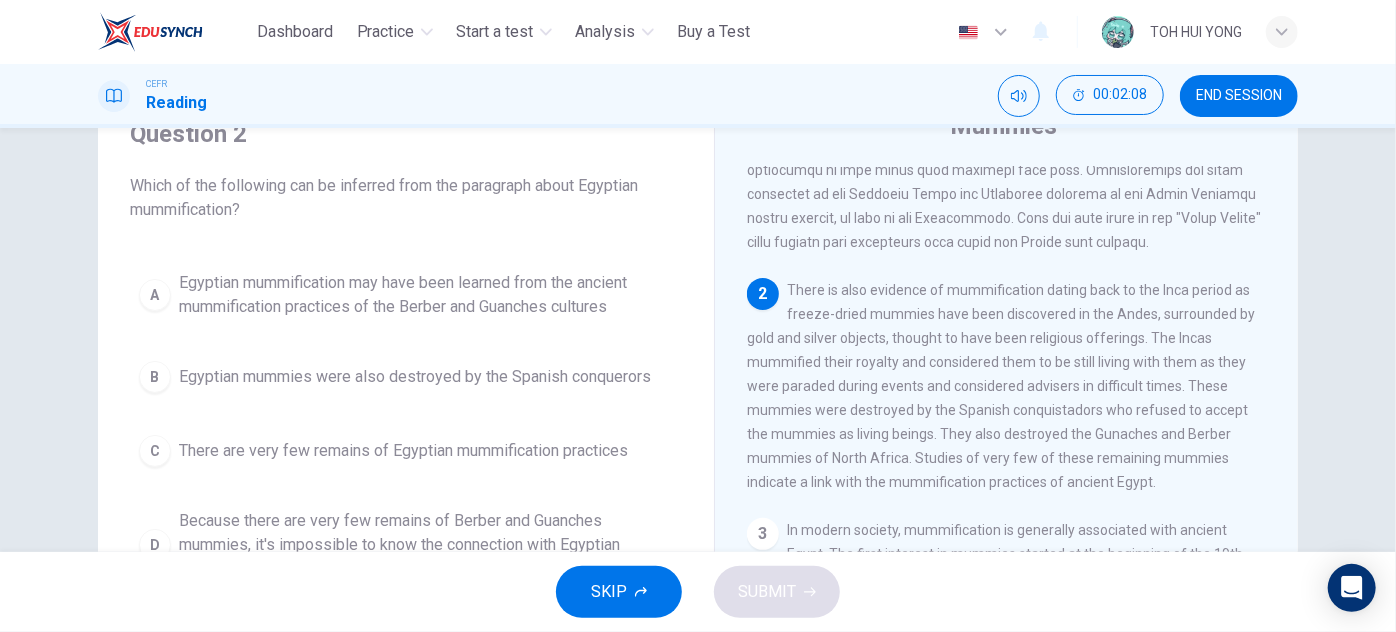click on "Question 2 Which of the following can be inferred from the paragraph about Egyptian mummification? A Egyptian mummification may have been learned from the ancient mummification practices of the Berber and Guanches cultures B Egyptian mummies were also destroyed by the Spanish conquerors C There are very few remains of Egyptian mummification practices D Because there are very few remains of Berber and Guanches mummies, it's impossible to know the connection with Egyptian mummification Mummies 1 2 3 In modern society, mummification is generally associated with ancient Egypt. The first interest in mummies started at the beginning of the [CENTURY] century when affluent tourists returned from Egypt for "mummy unwrapping parties." Mummies then became popular in works of fiction and Hollywood movies. It is important to remember, however, that mummies are in fact preserved bodies (once living people) who were preserved in the hope of an immortal life. 4 5 6" at bounding box center [698, 340] 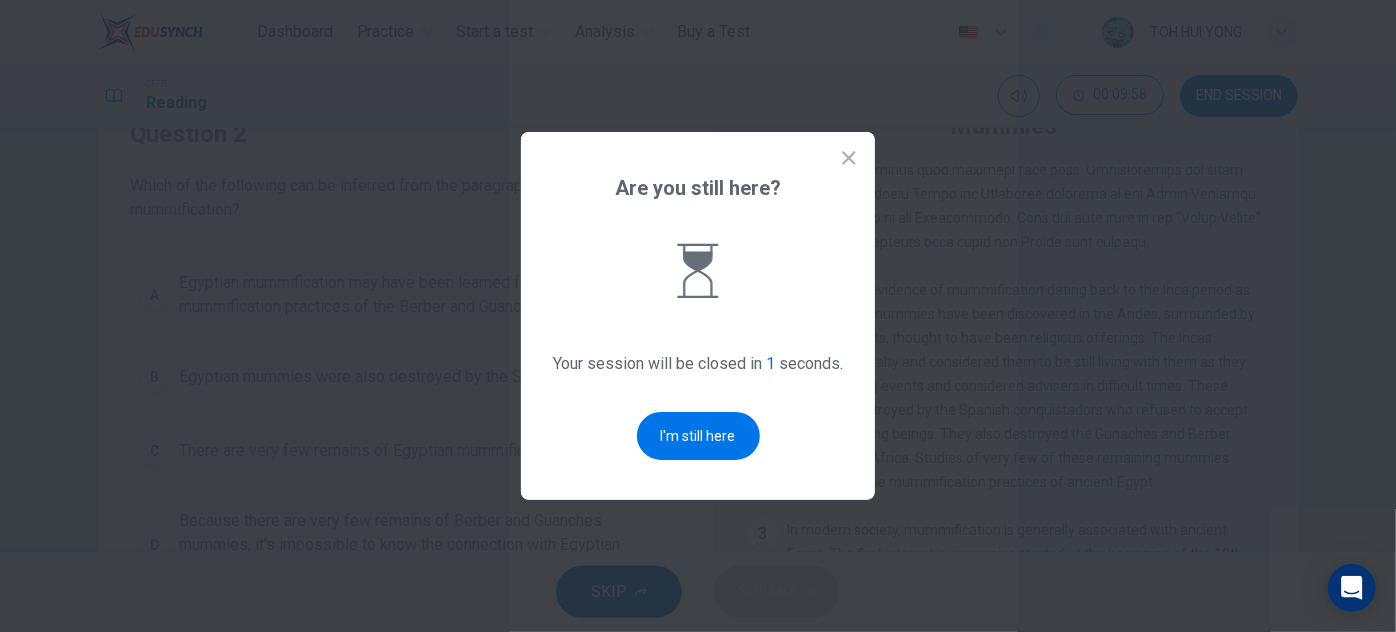 scroll, scrollTop: 0, scrollLeft: 0, axis: both 